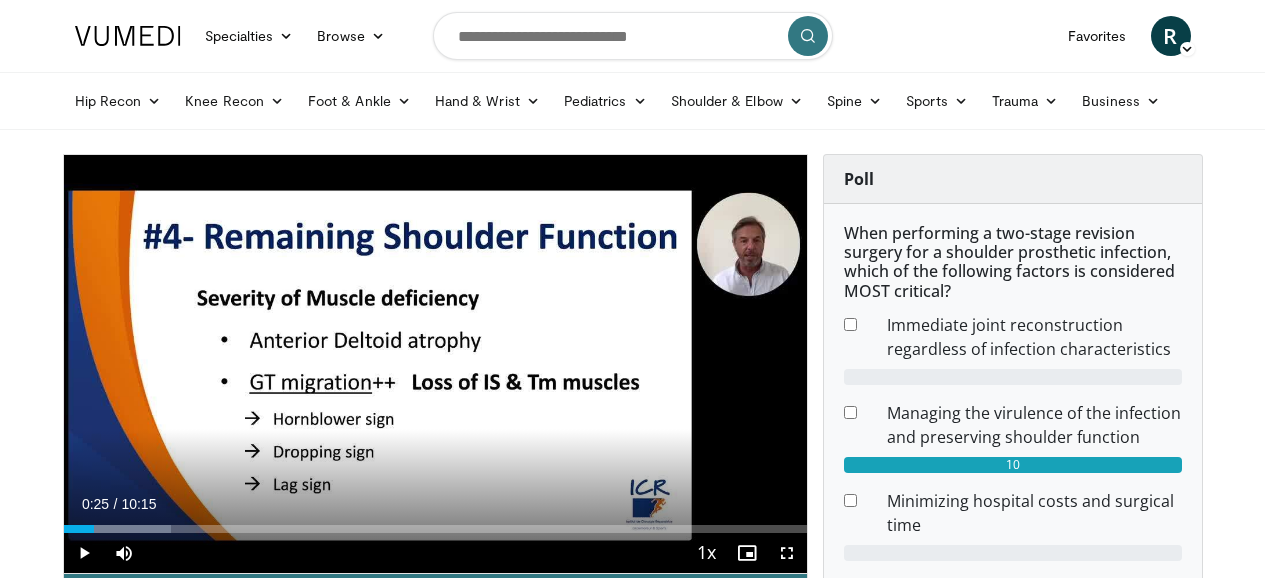 scroll, scrollTop: 100, scrollLeft: 0, axis: vertical 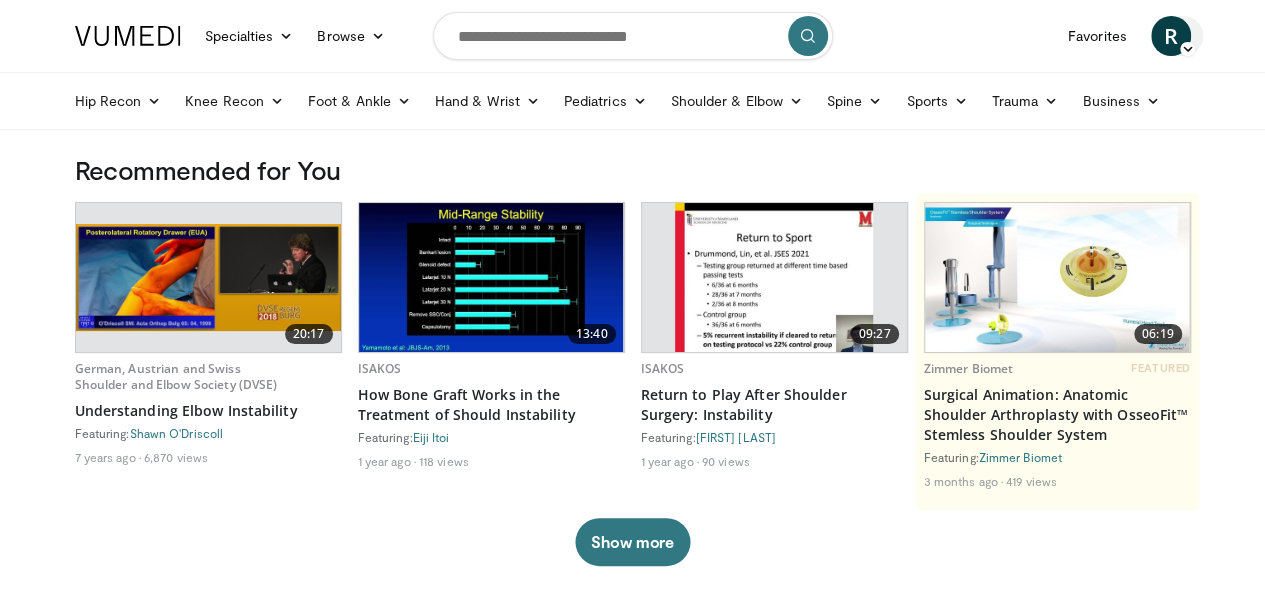 click on "R" at bounding box center (1171, 36) 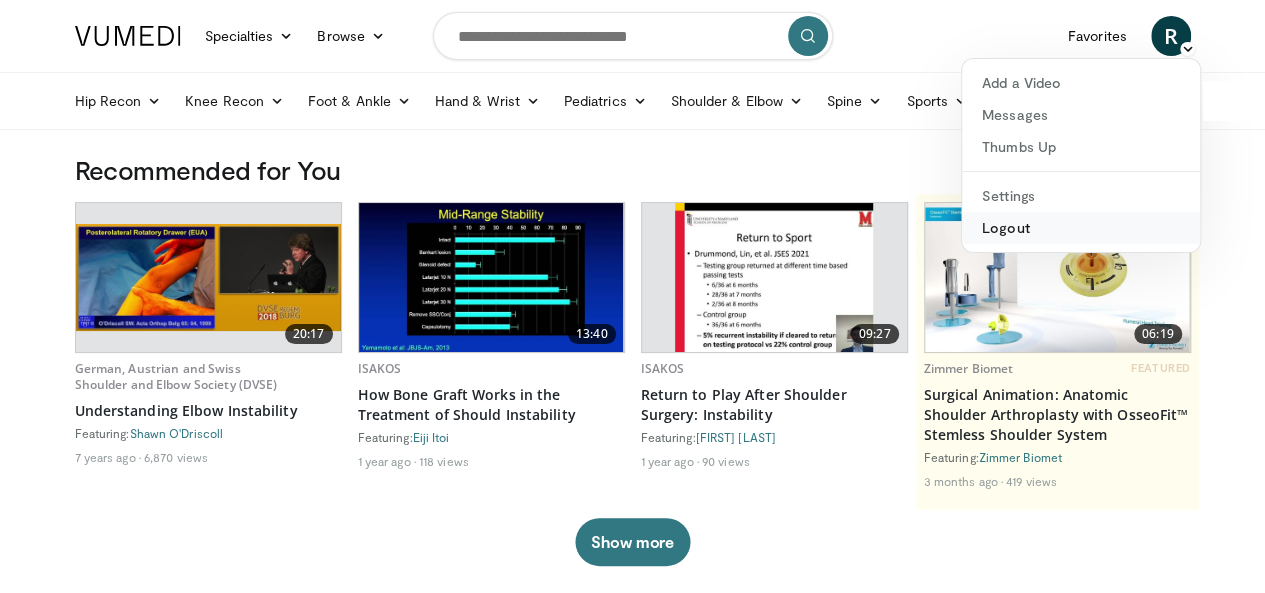 click on "Logout" at bounding box center (1081, 228) 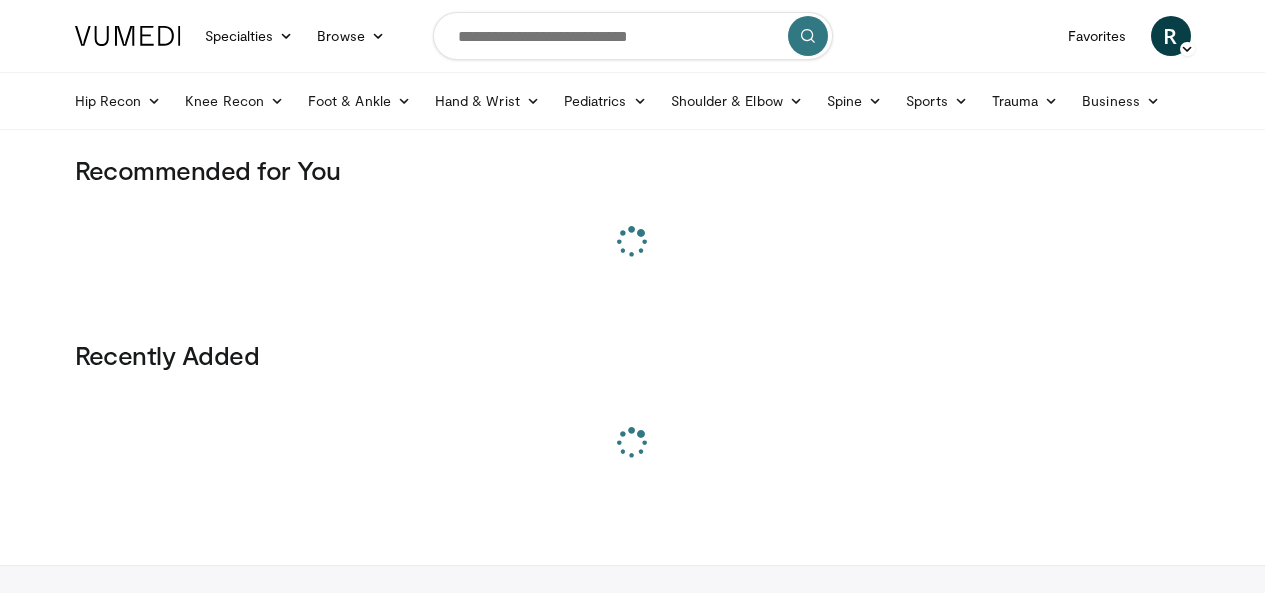 scroll, scrollTop: 0, scrollLeft: 0, axis: both 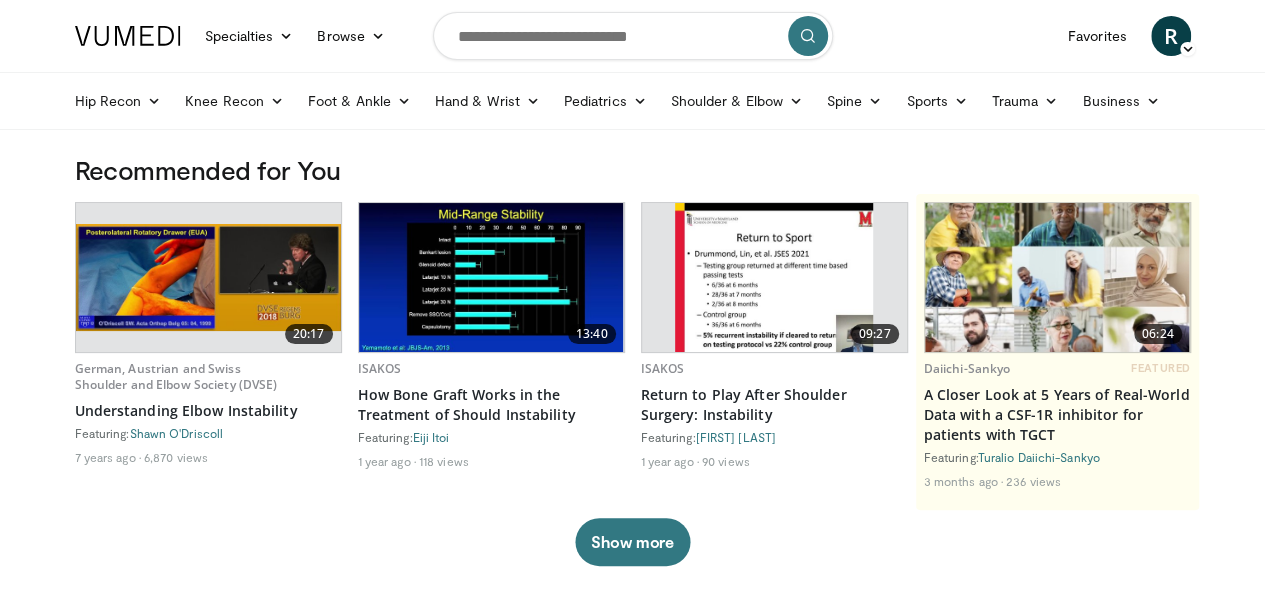 click on "[FIRST]
[FIRST]
[LAST]
Add a Video
Messages
Thumbs Up
Settings
Logout" at bounding box center (1171, 36) 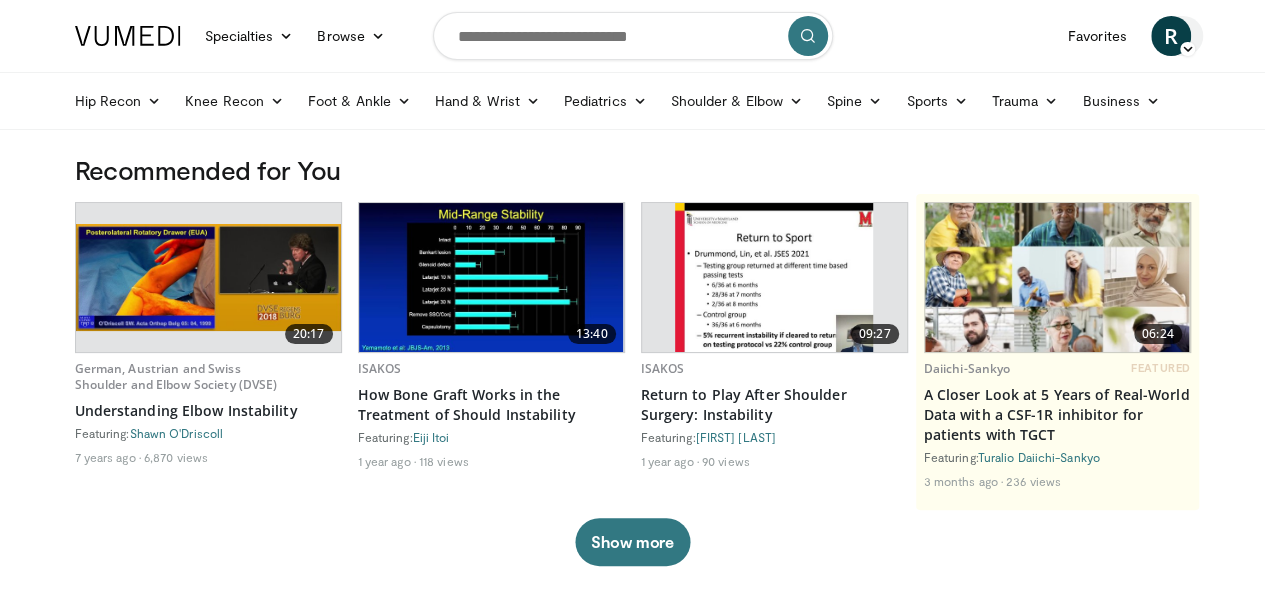 click at bounding box center [1187, 49] 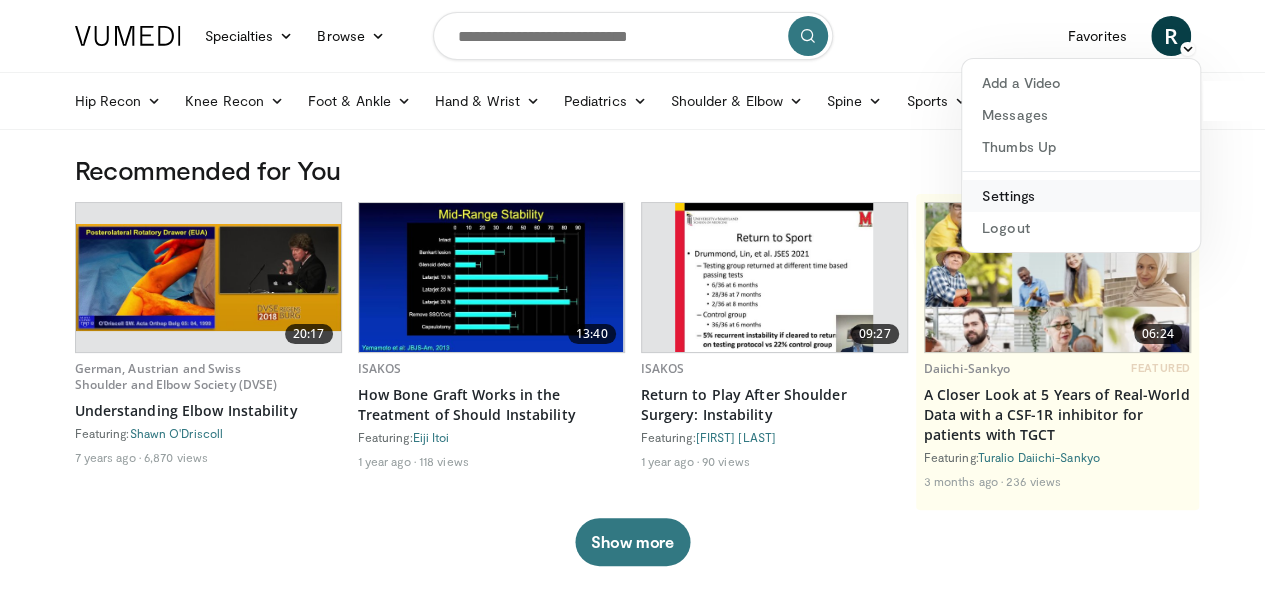 click on "Settings" at bounding box center [1081, 196] 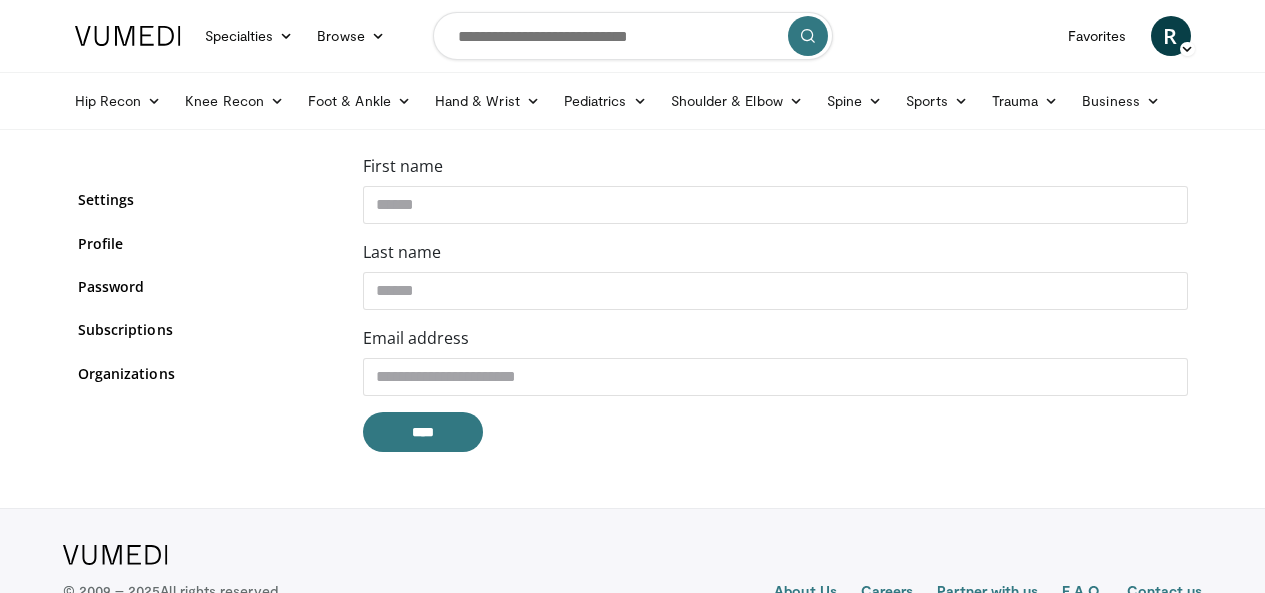 scroll, scrollTop: 0, scrollLeft: 0, axis: both 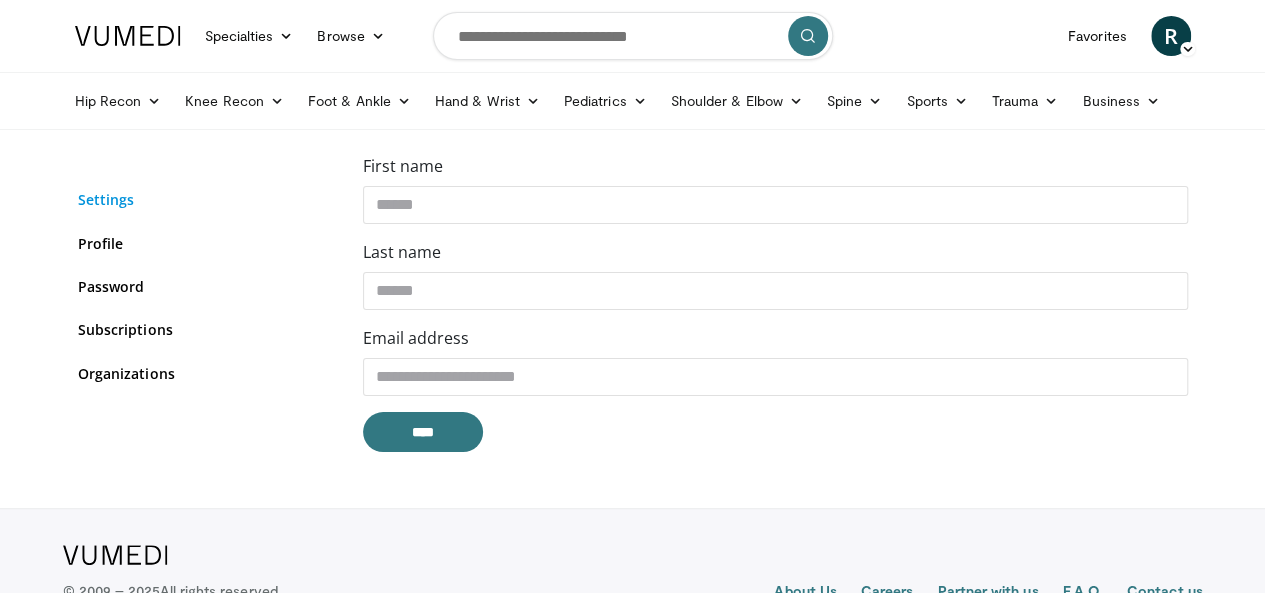 click on "Settings" at bounding box center (205, 199) 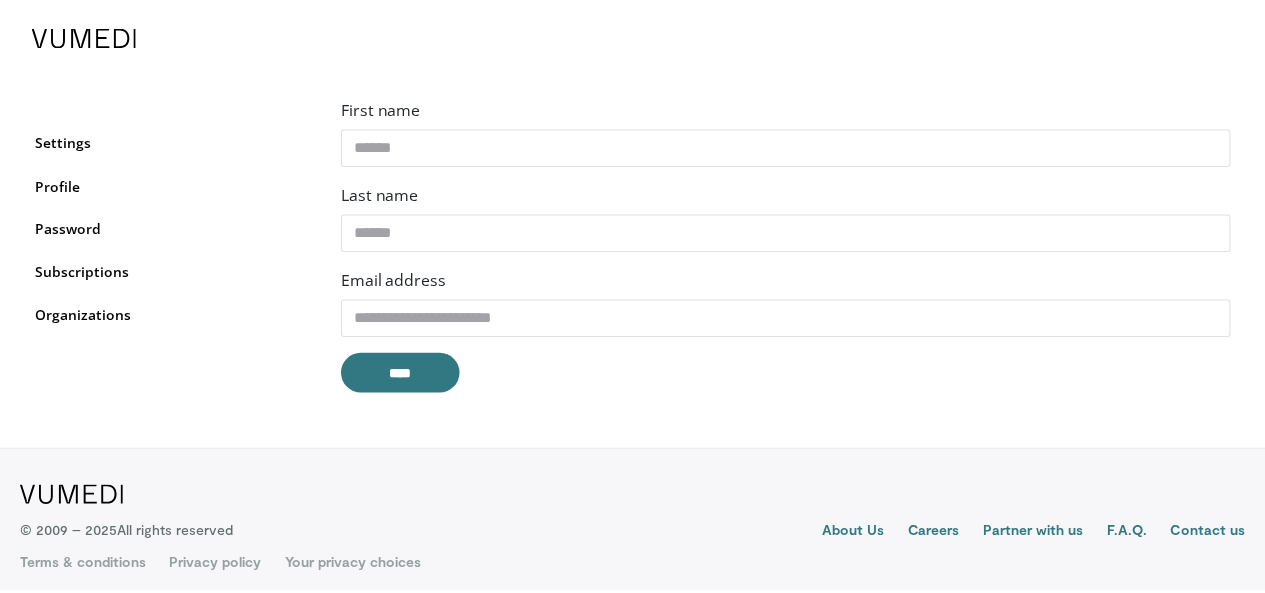 scroll, scrollTop: 0, scrollLeft: 0, axis: both 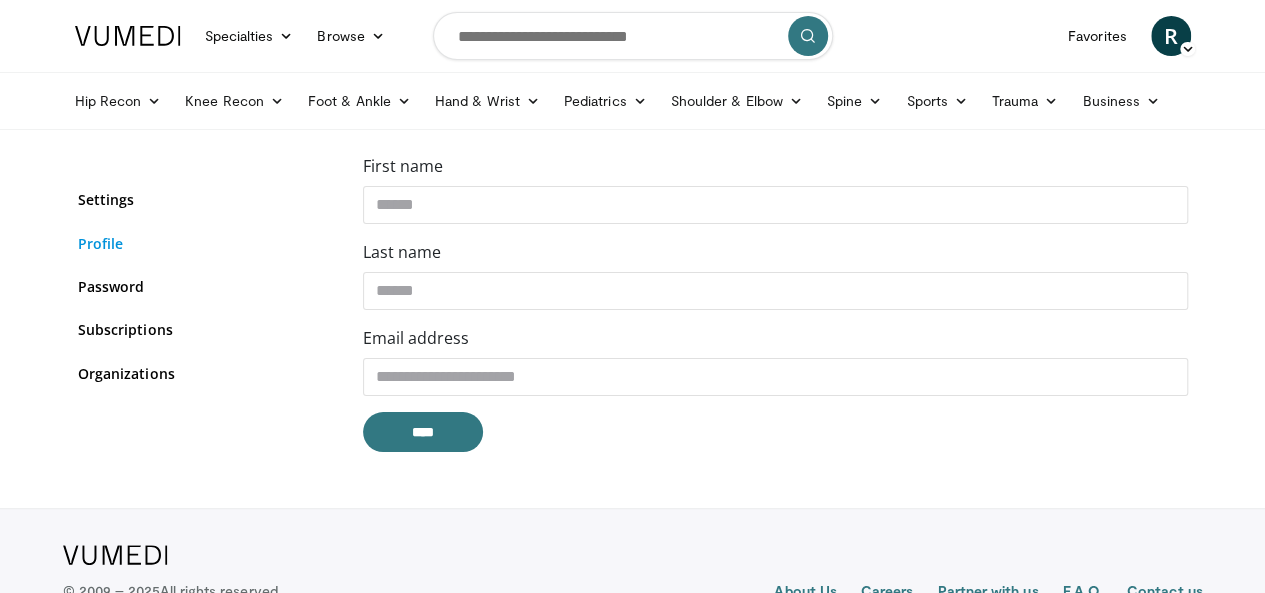 click on "Profile" at bounding box center (205, 243) 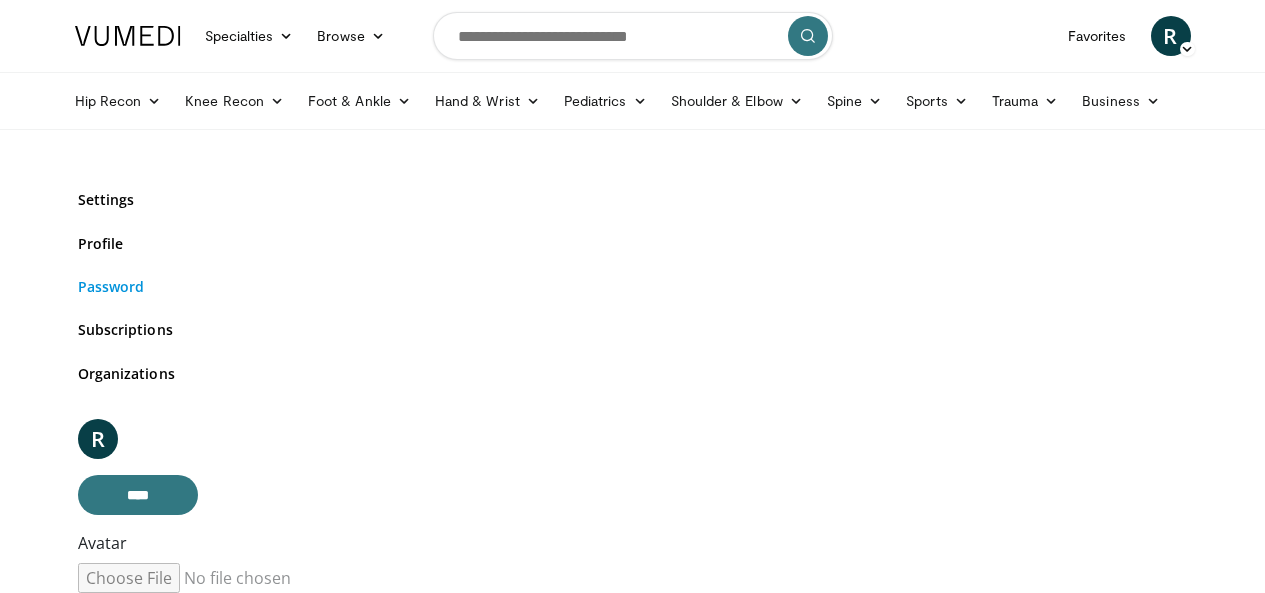 scroll, scrollTop: 0, scrollLeft: 0, axis: both 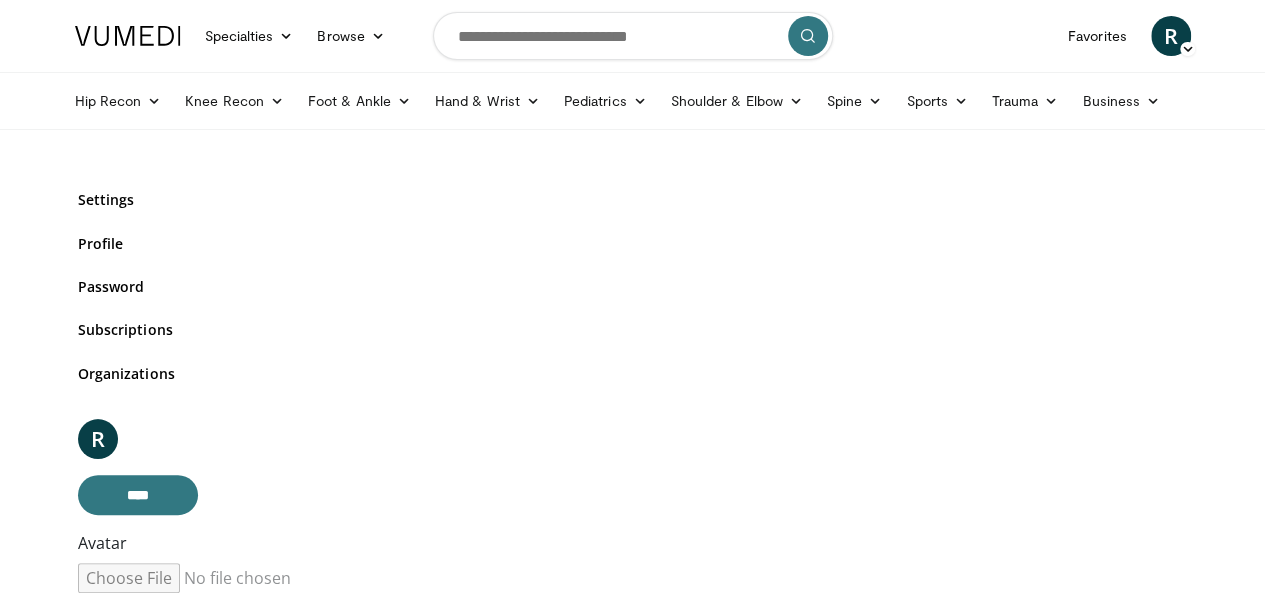click on "Settings
Profile
Password
Subscriptions
Organizations" 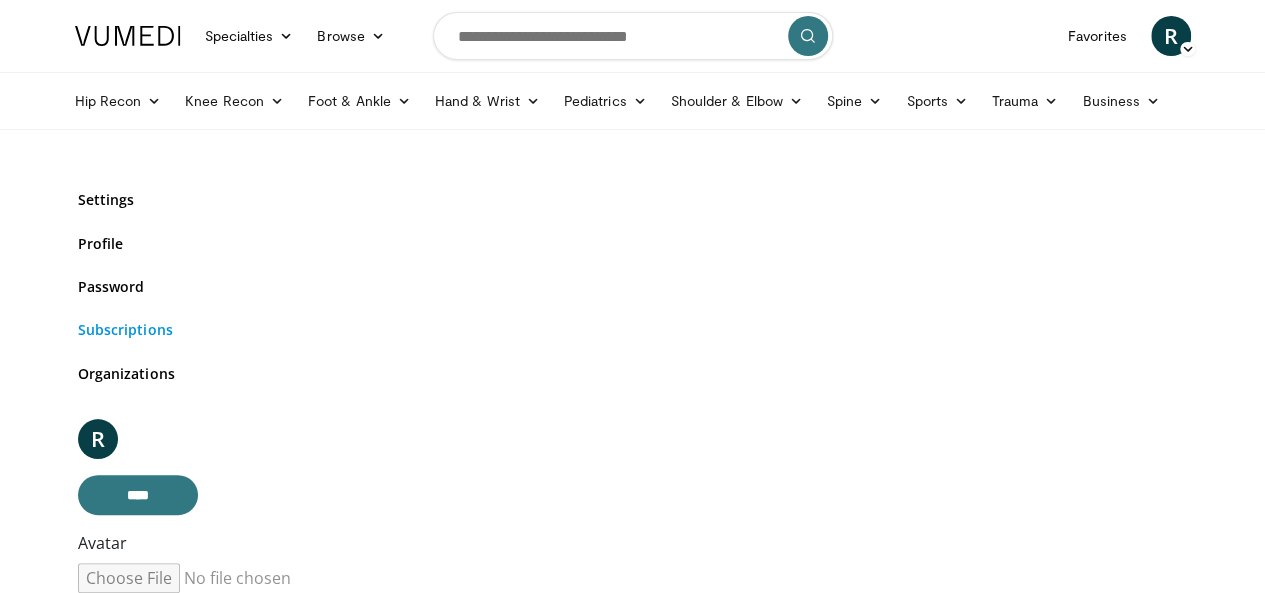 click on "Subscriptions" 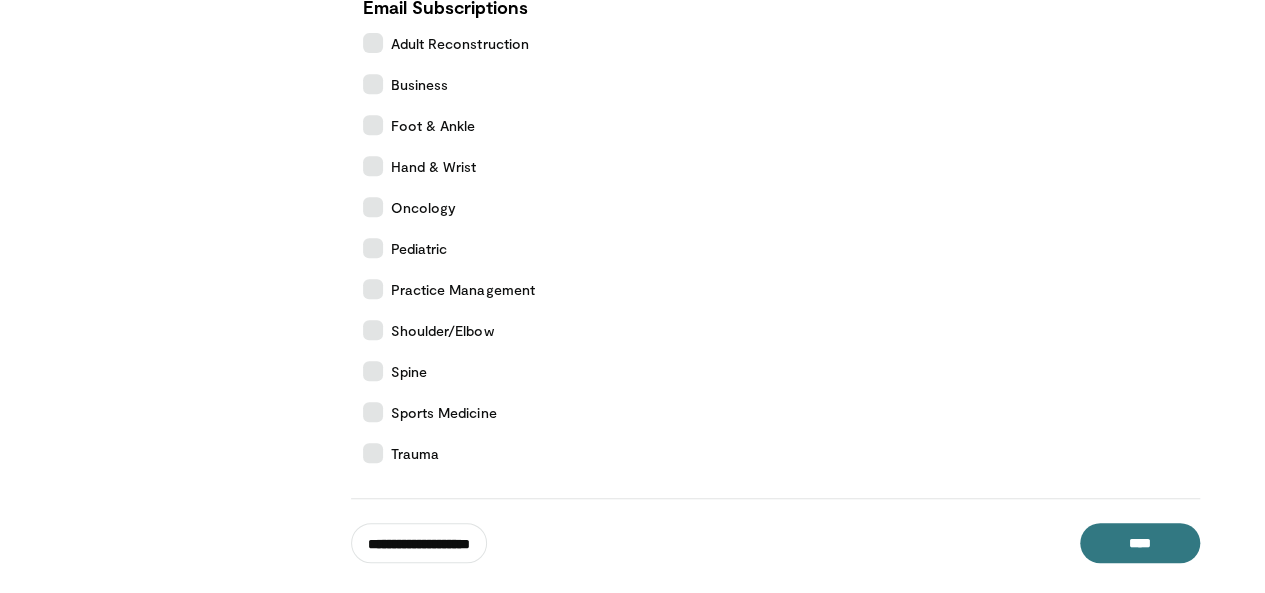 scroll, scrollTop: 420, scrollLeft: 0, axis: vertical 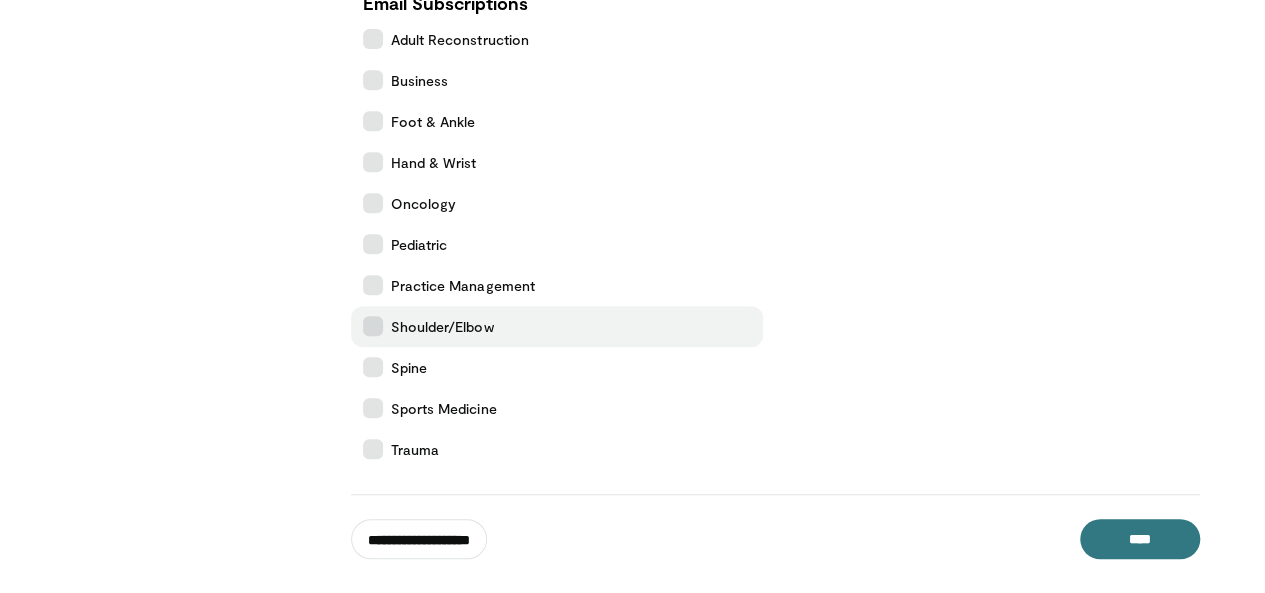 click at bounding box center (373, 326) 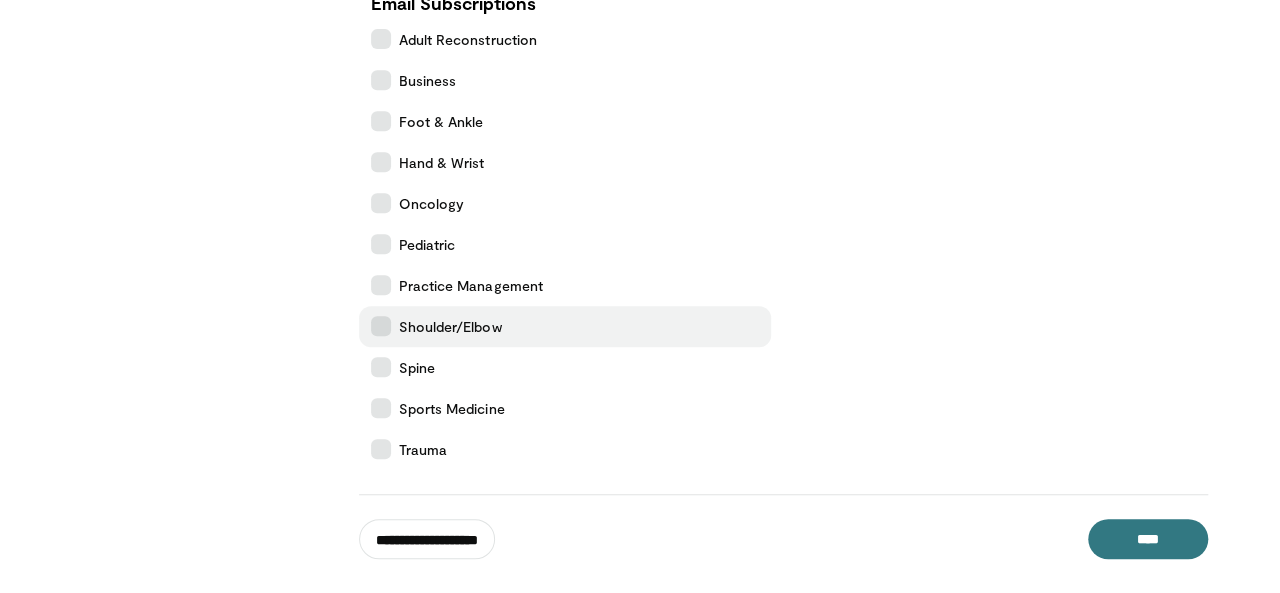 scroll, scrollTop: 582, scrollLeft: 0, axis: vertical 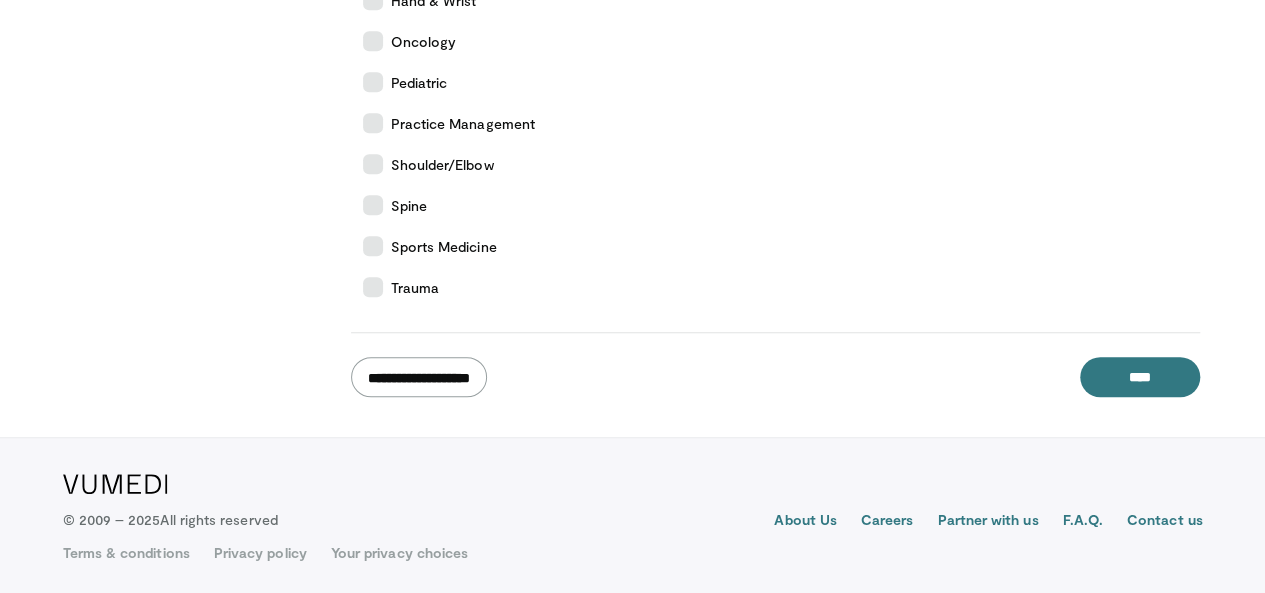click on "**********" at bounding box center [419, 377] 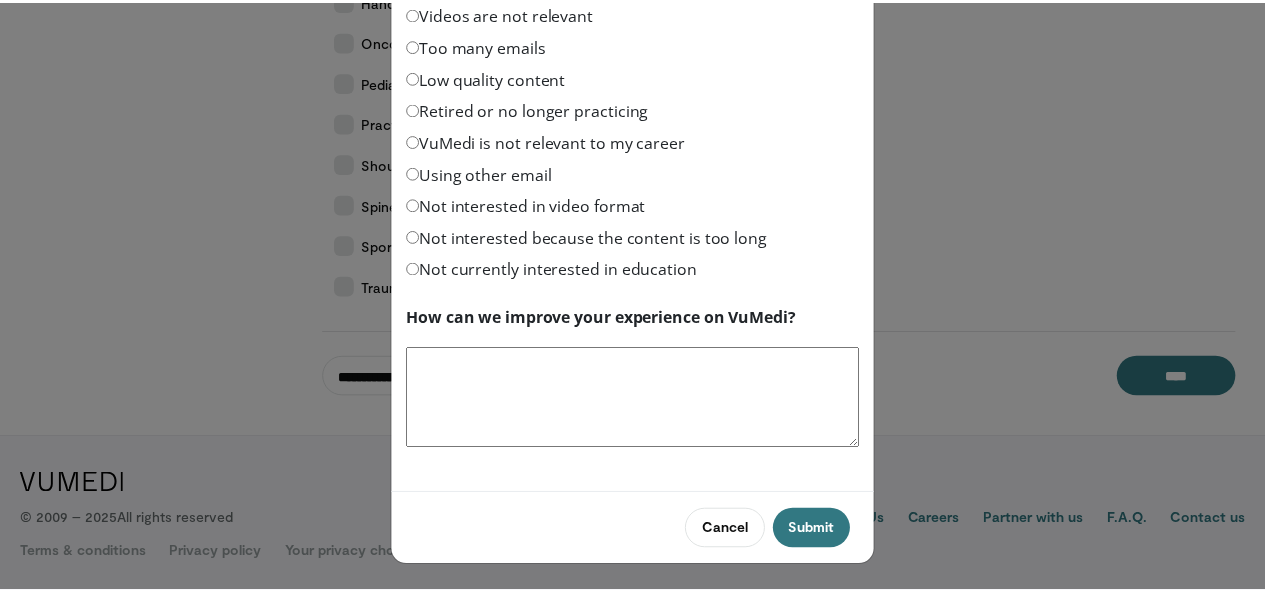 scroll, scrollTop: 112, scrollLeft: 0, axis: vertical 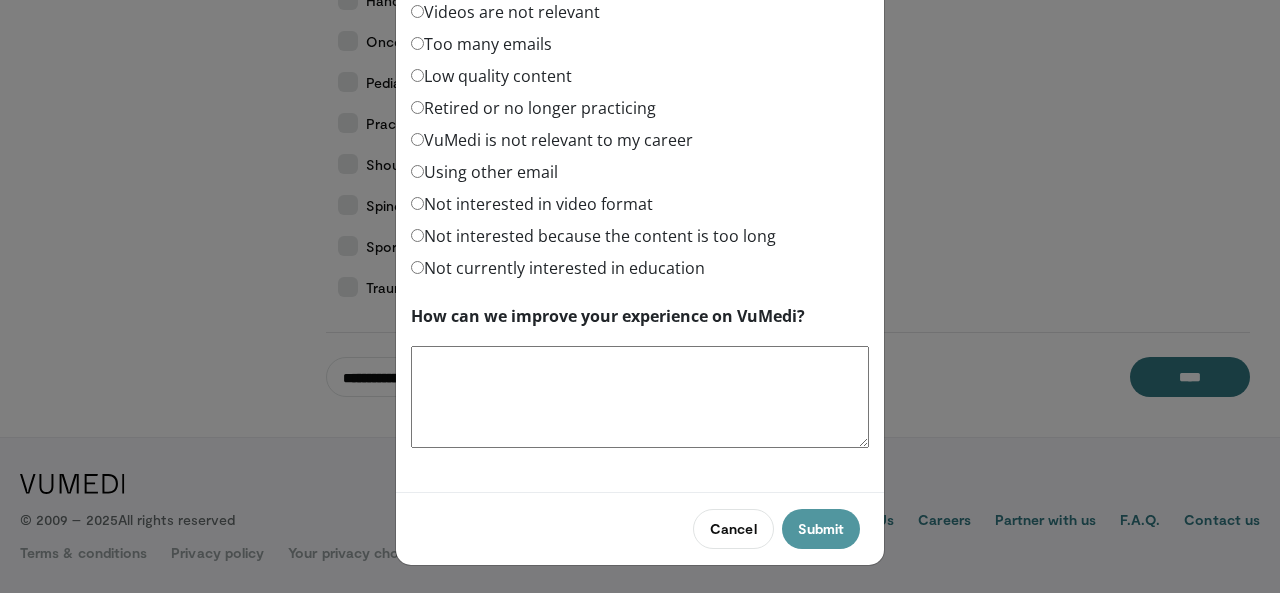click on "Submit" at bounding box center (821, 529) 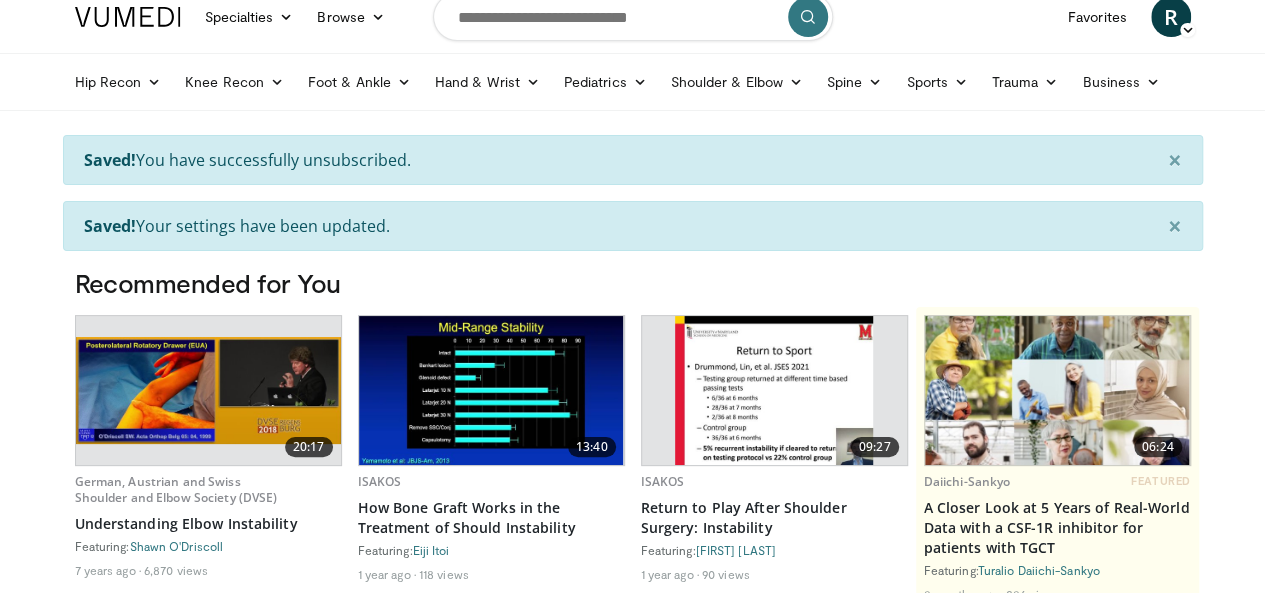 scroll, scrollTop: 0, scrollLeft: 0, axis: both 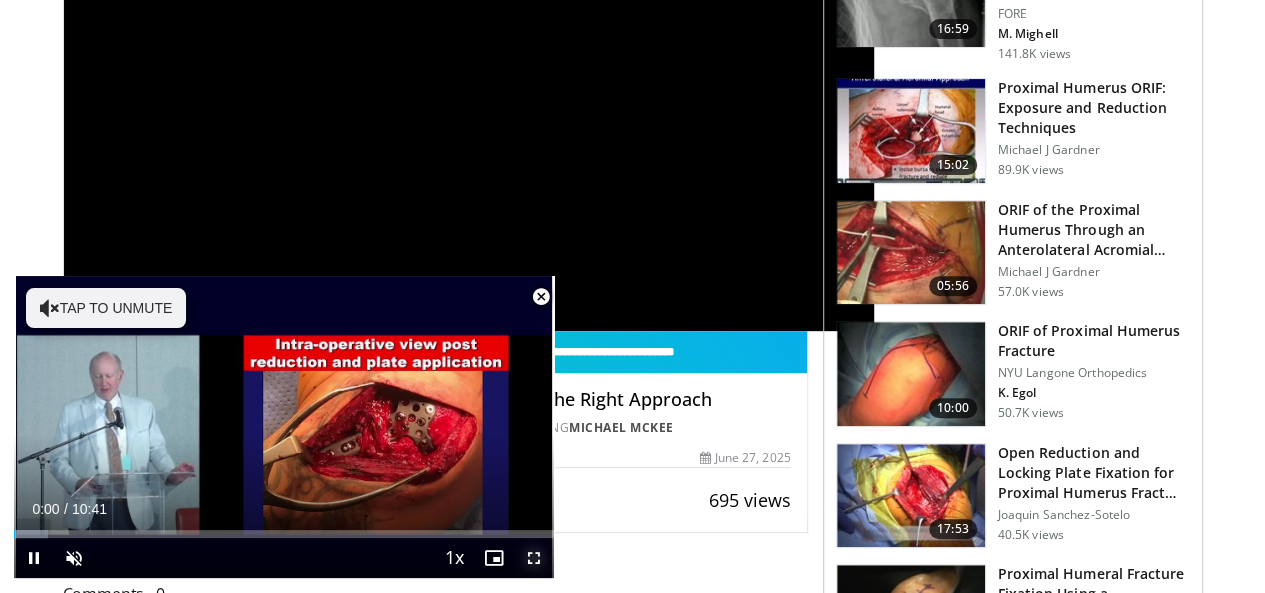 click at bounding box center (534, 558) 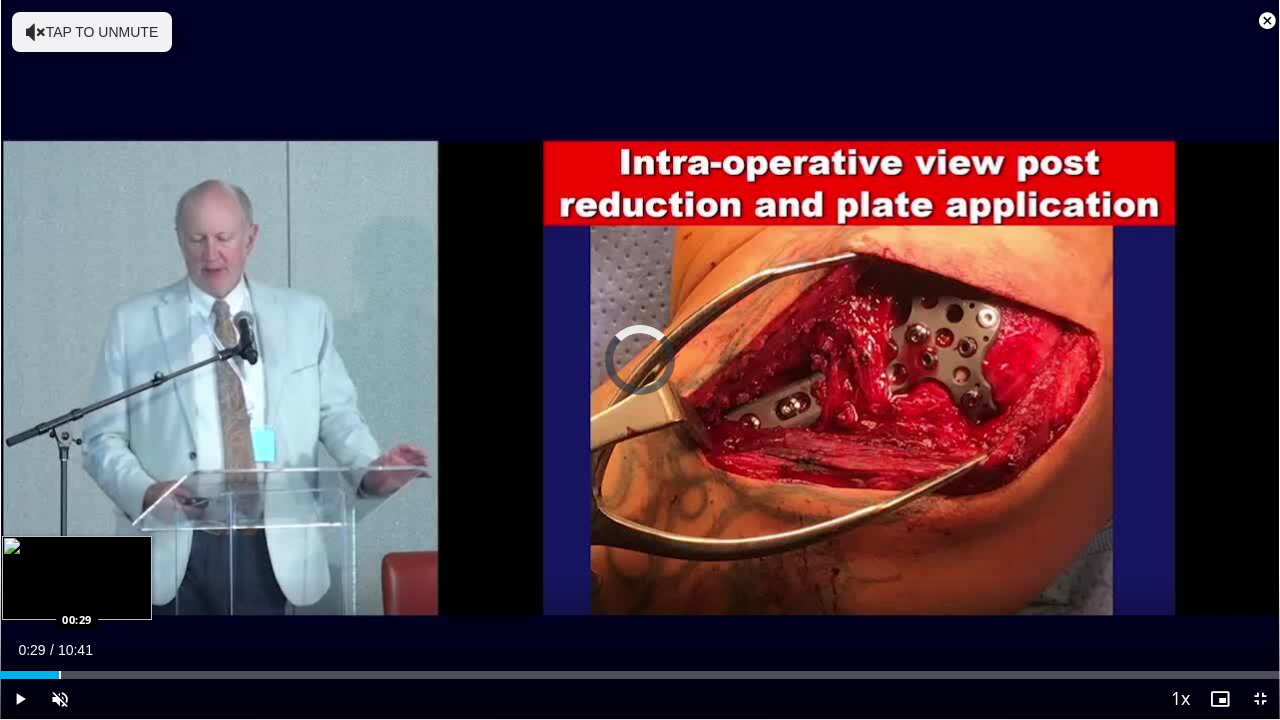 click at bounding box center [60, 675] 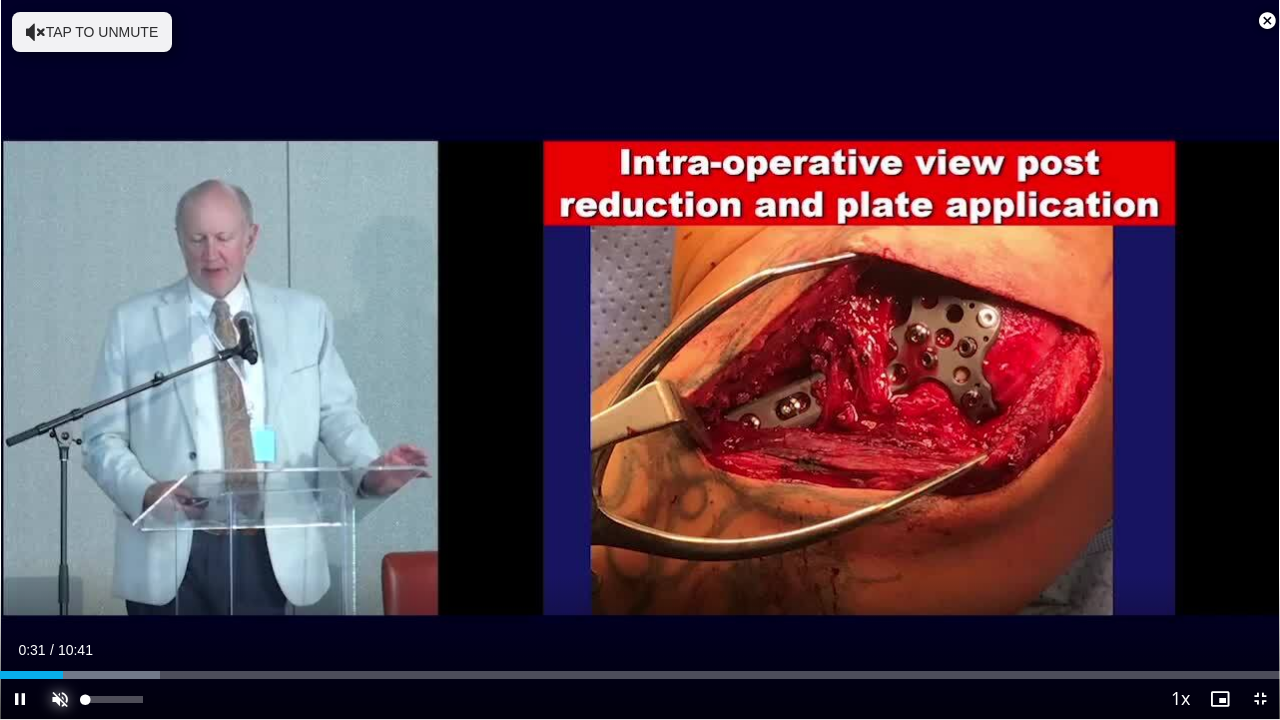 click at bounding box center (60, 699) 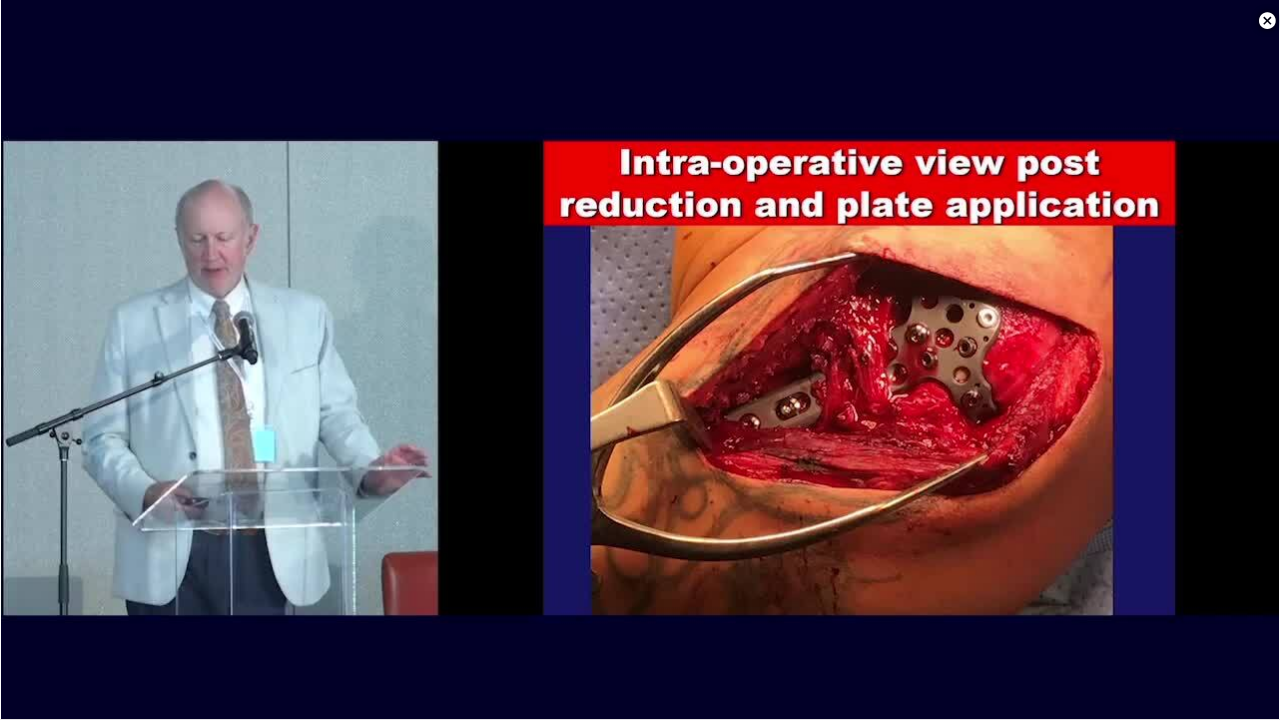 type 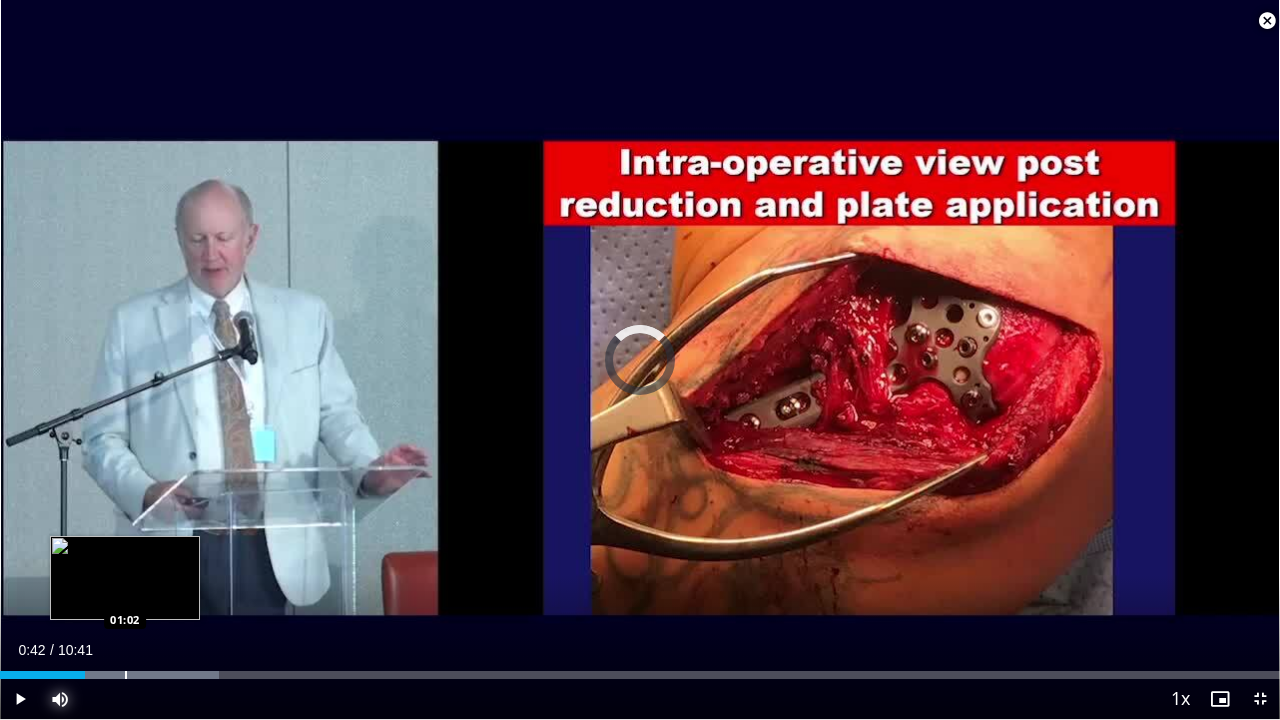 click on "Loaded :  17.12% 00:42 01:02" at bounding box center [640, 669] 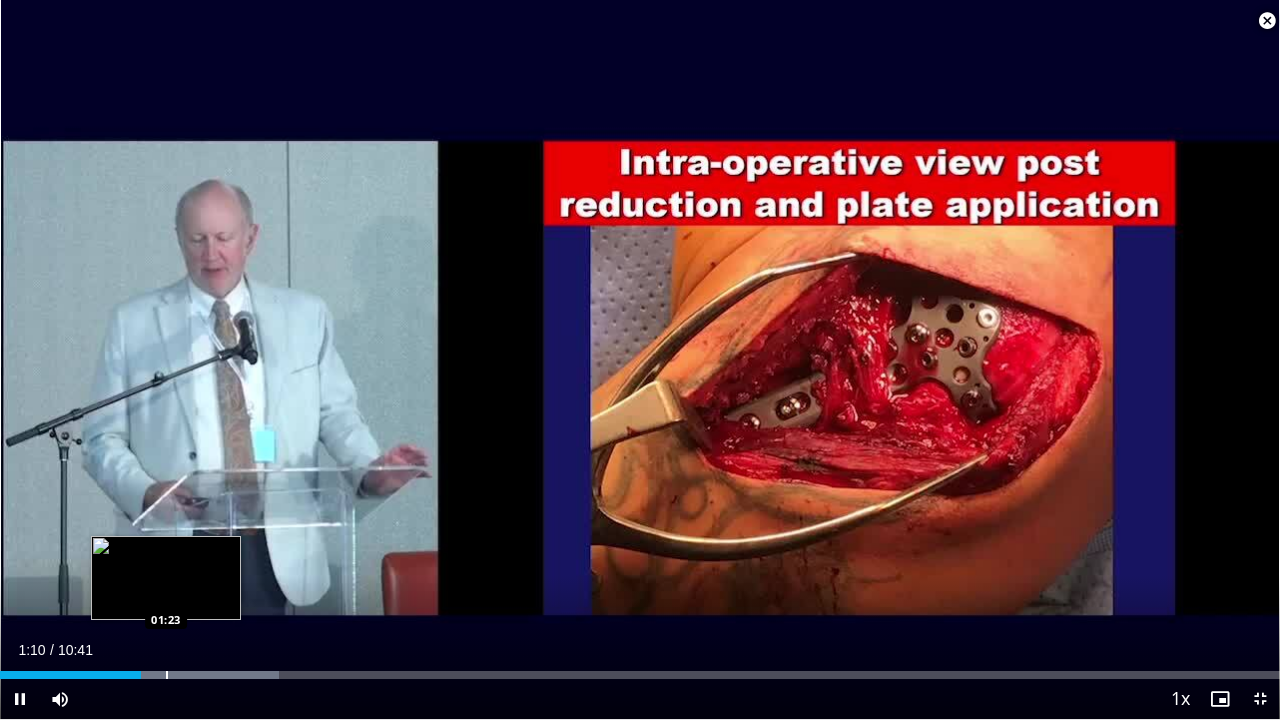 click on "**********" at bounding box center (640, 360) 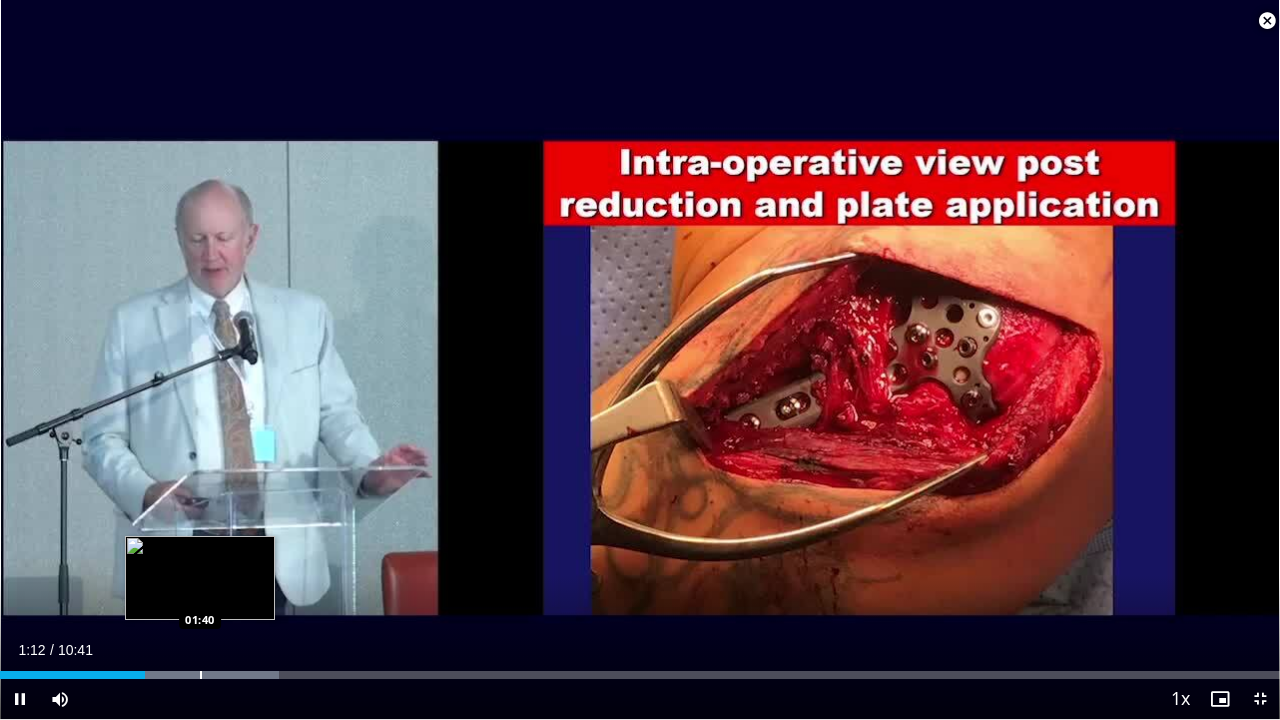 click on "Loaded :  21.79% 01:12 01:40" at bounding box center (640, 675) 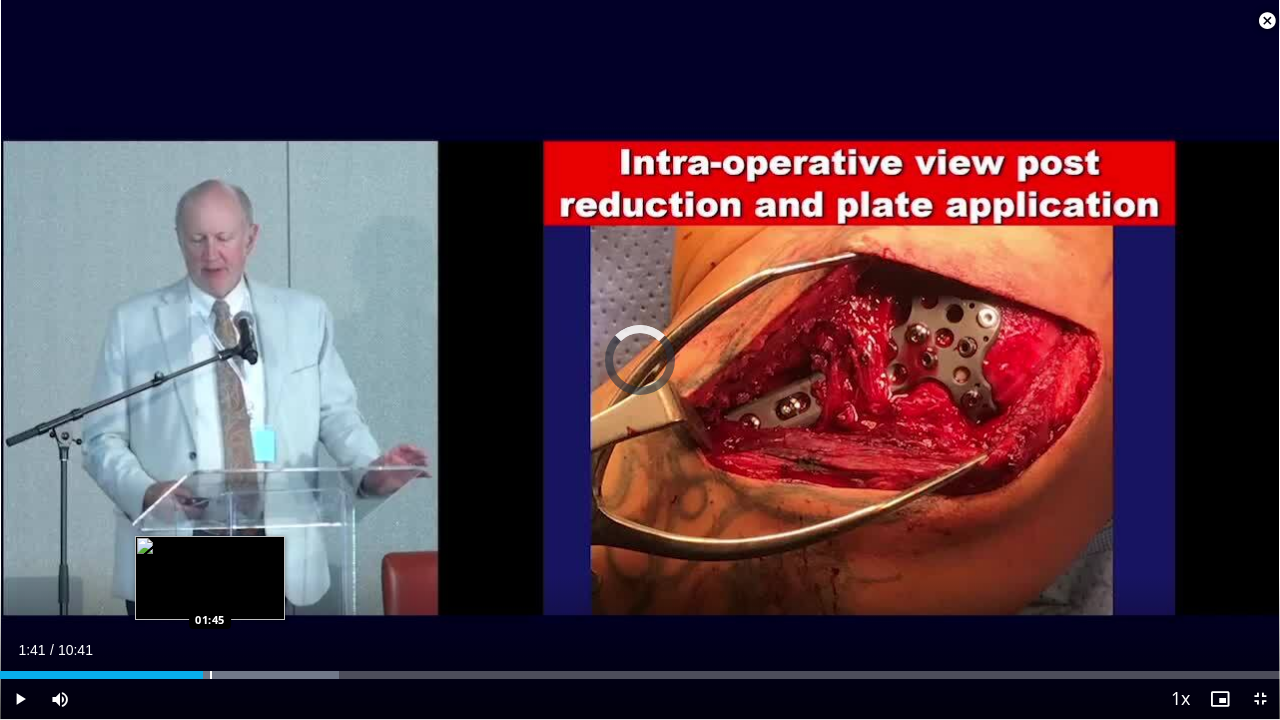 click at bounding box center (211, 675) 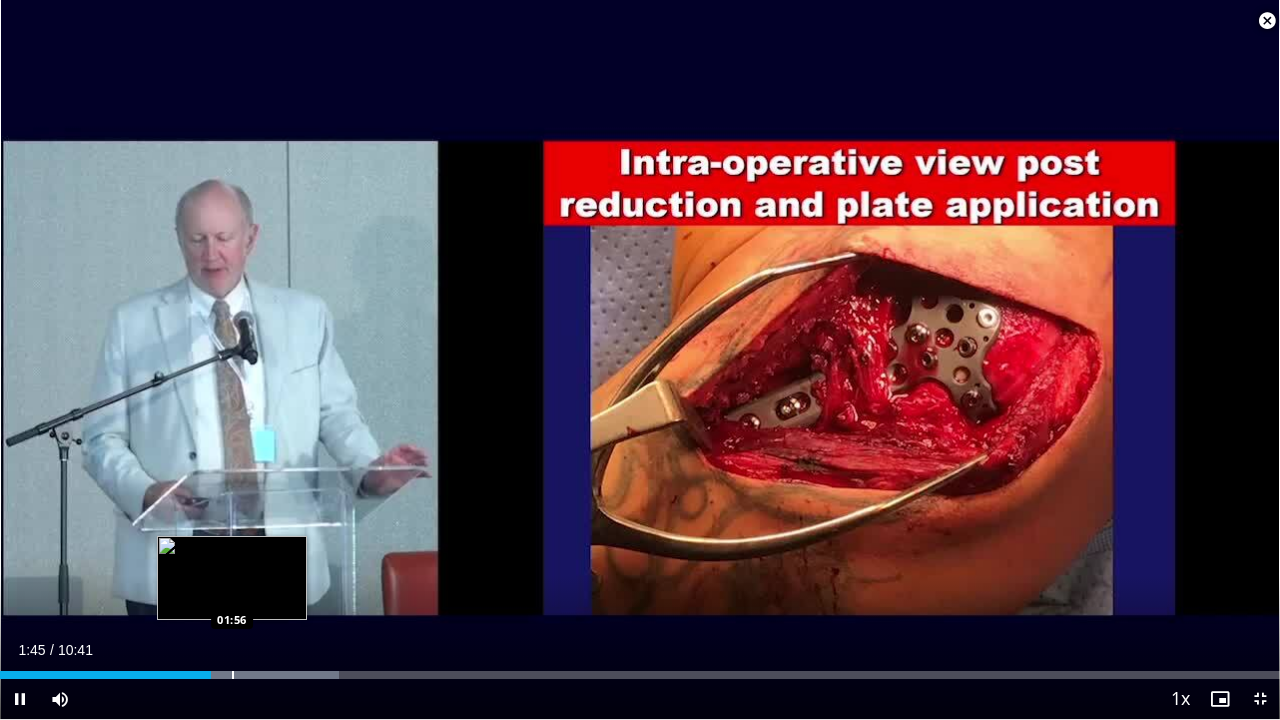 click on "**********" at bounding box center [640, 360] 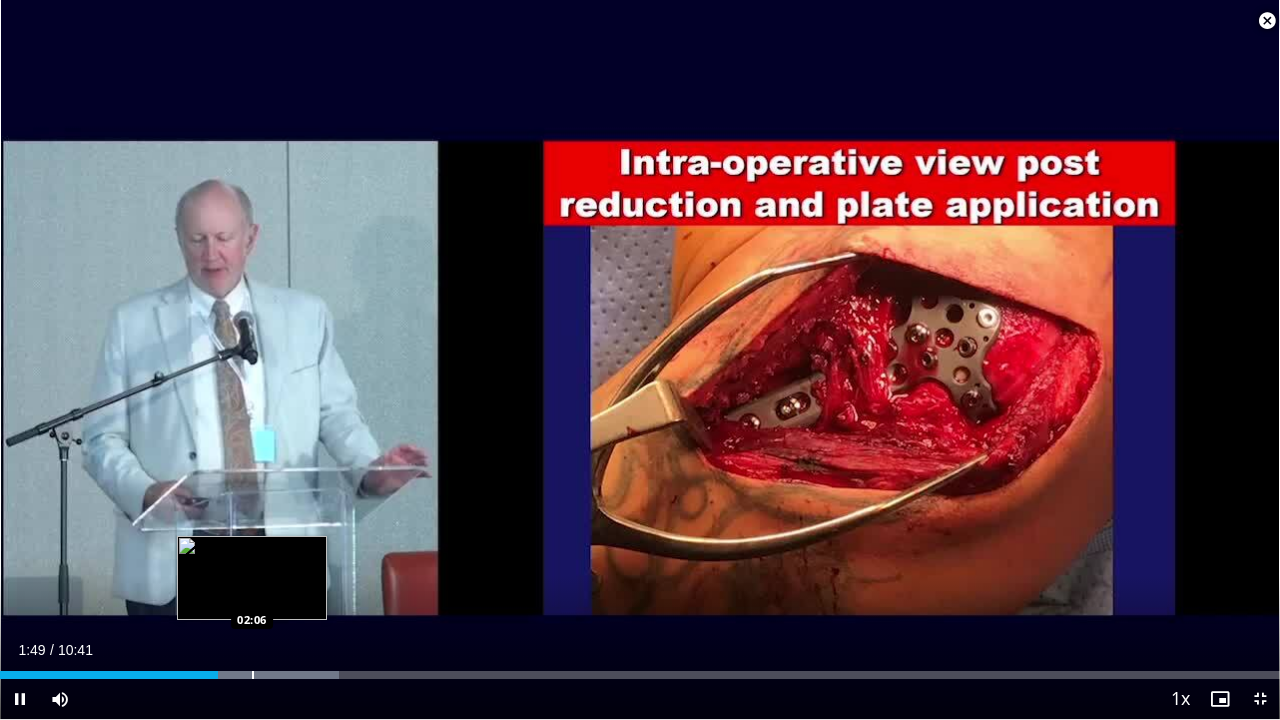click at bounding box center [253, 675] 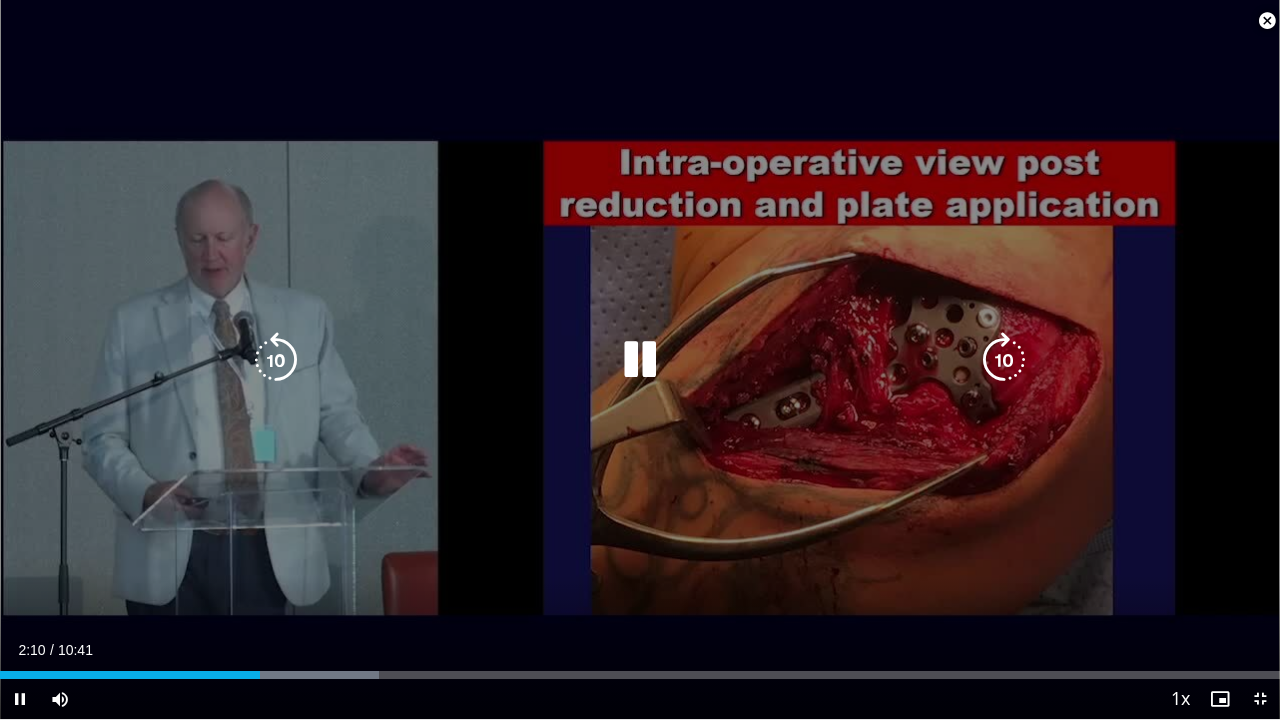 click on "Loaded :  29.58% 02:10 02:23" at bounding box center (640, 675) 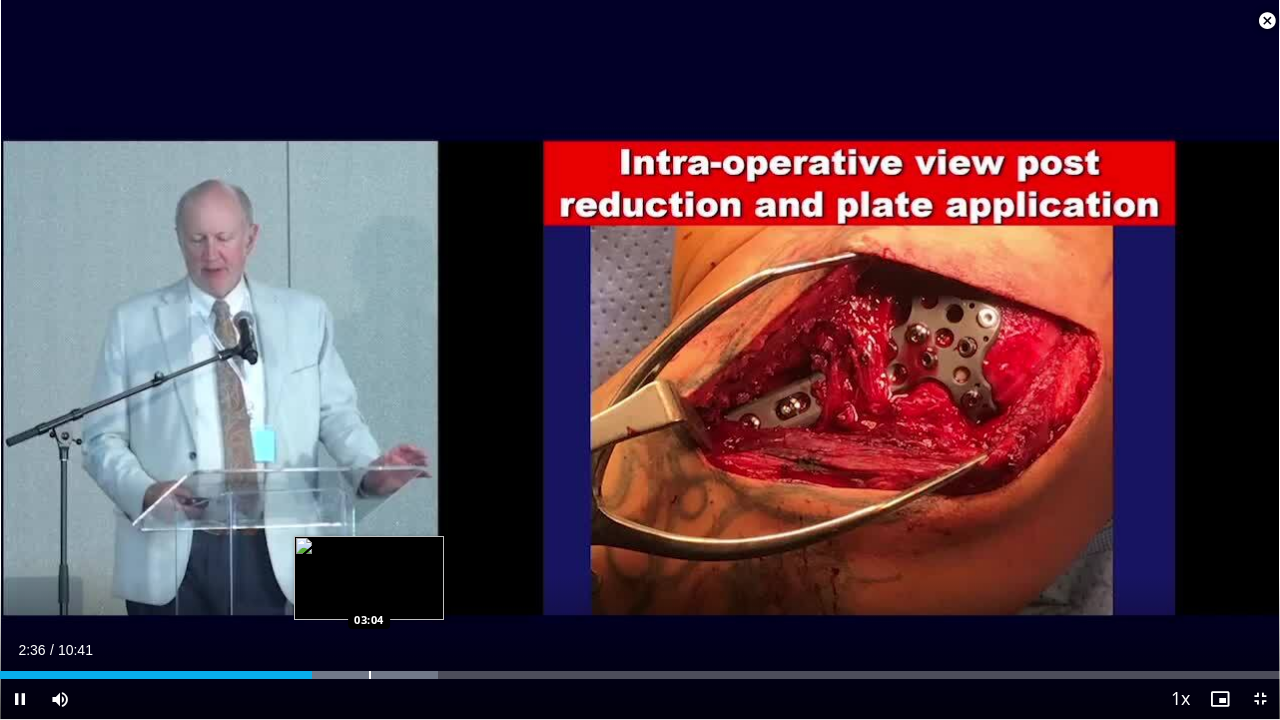 click on "Loaded :  34.25% 02:36 03:04" at bounding box center [640, 669] 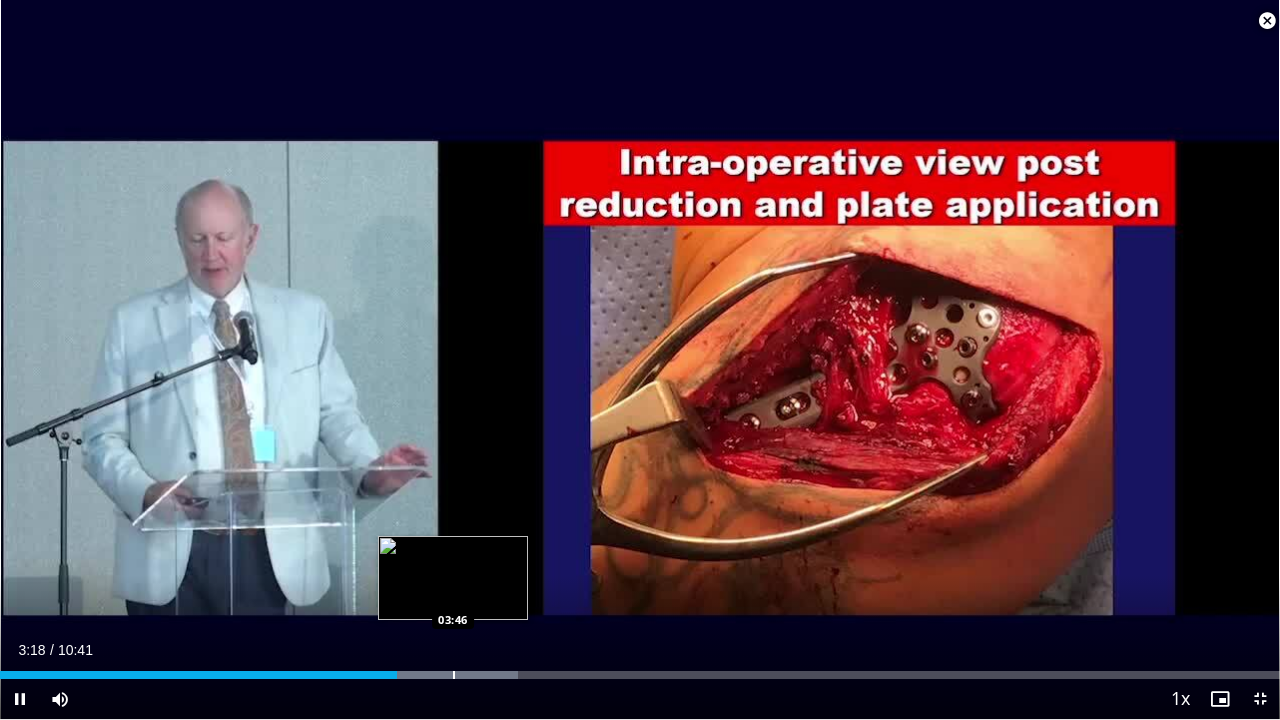 click at bounding box center (454, 675) 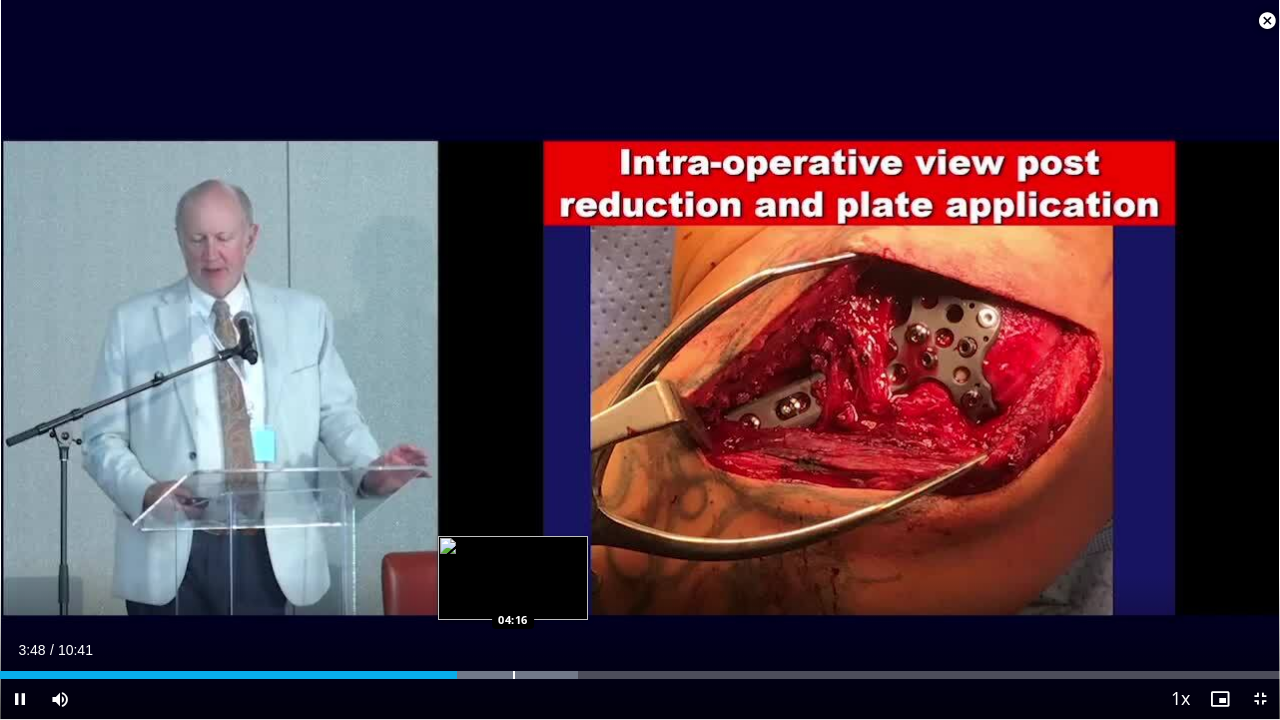 click on "Loaded :  45.15% 03:48 04:16" at bounding box center [640, 669] 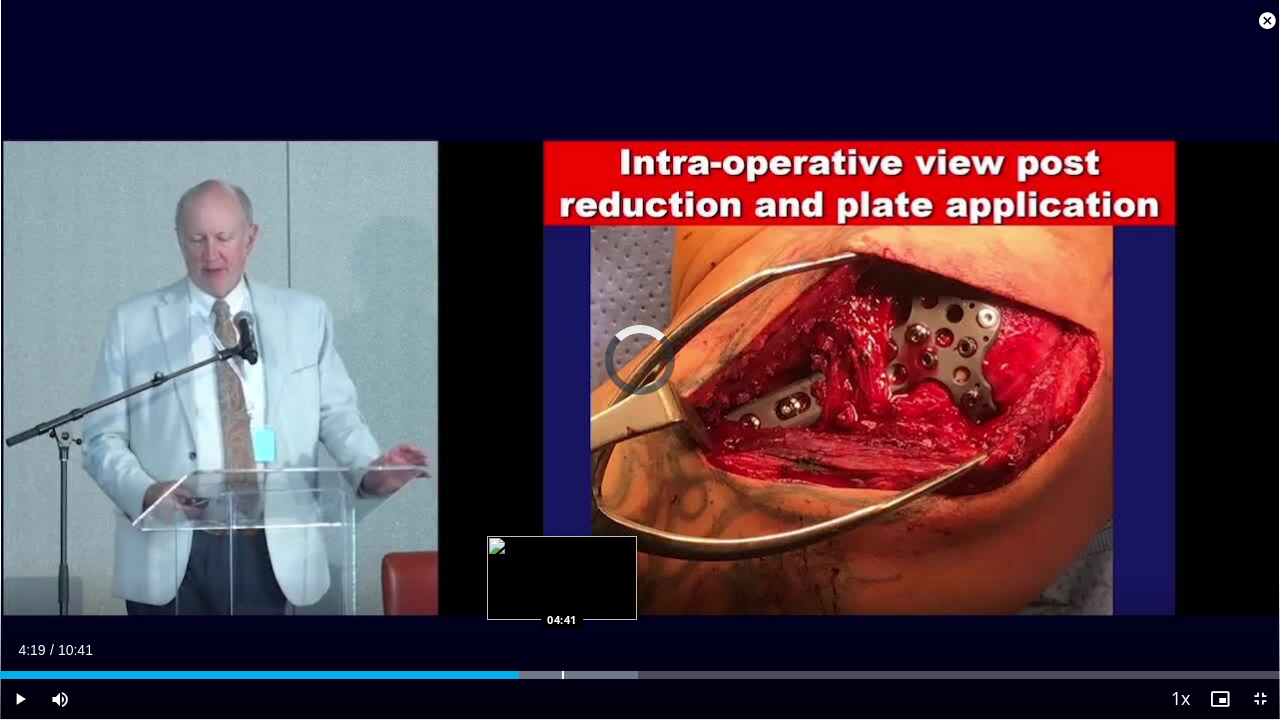 click at bounding box center [563, 675] 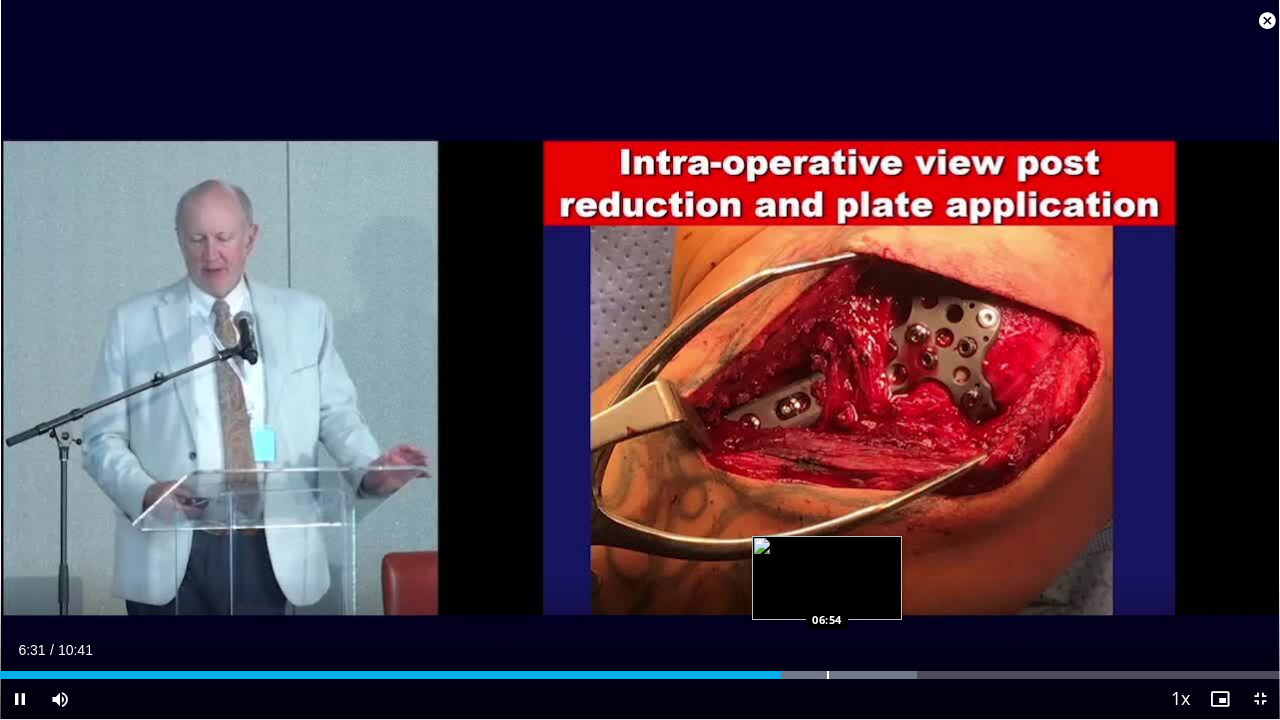 click at bounding box center [828, 675] 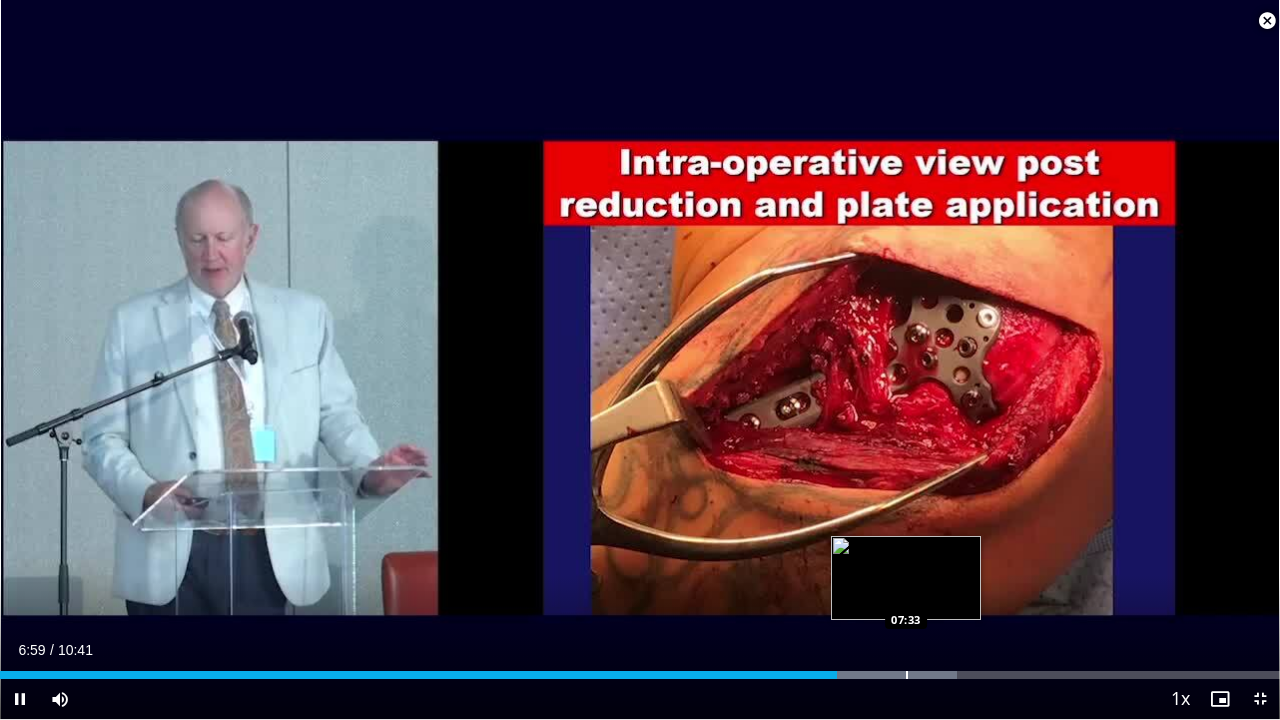click on "Loaded :  74.73% 06:59 07:33" at bounding box center (640, 675) 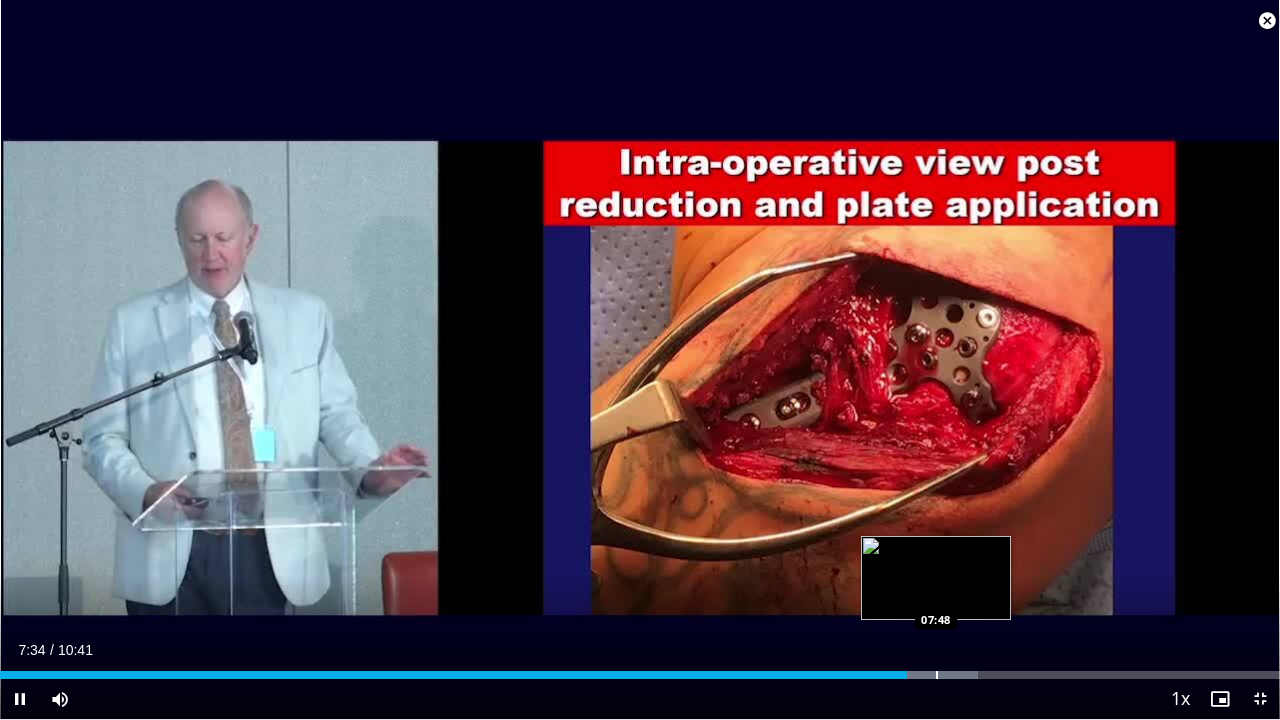 click at bounding box center [937, 675] 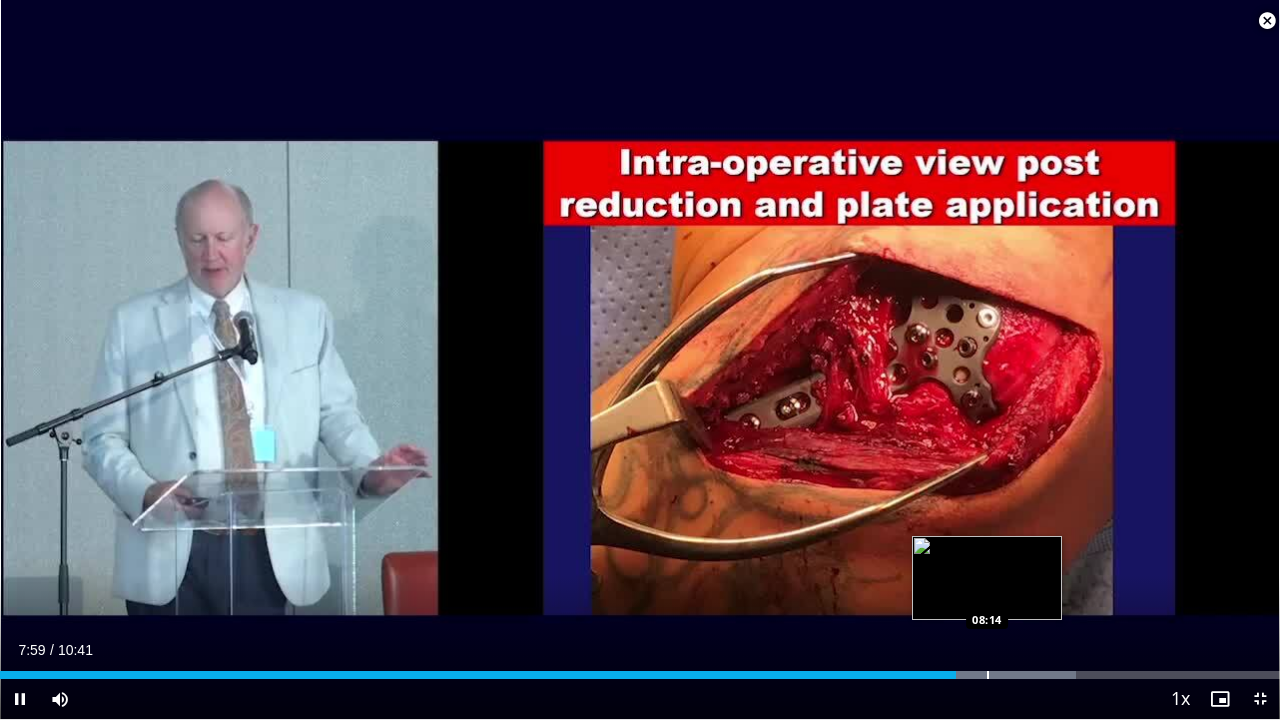 click on "Loaded :  84.08% 07:59 08:14" at bounding box center (640, 669) 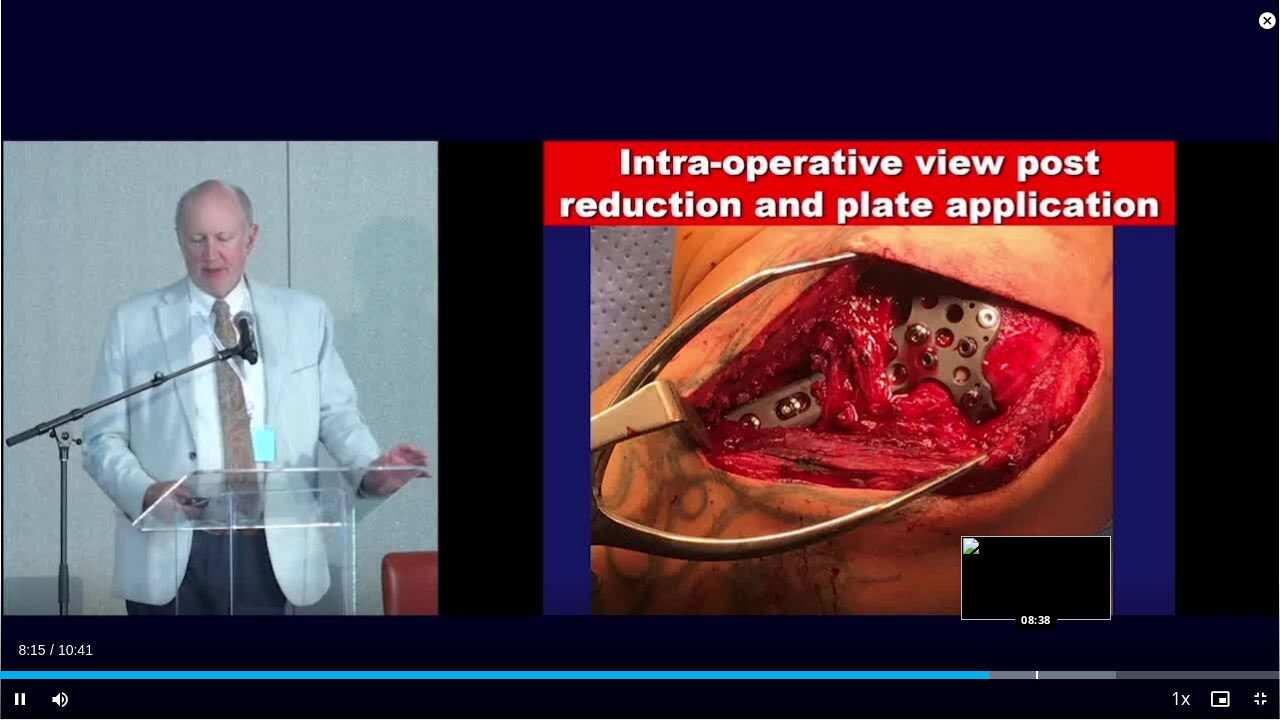 click at bounding box center [1037, 675] 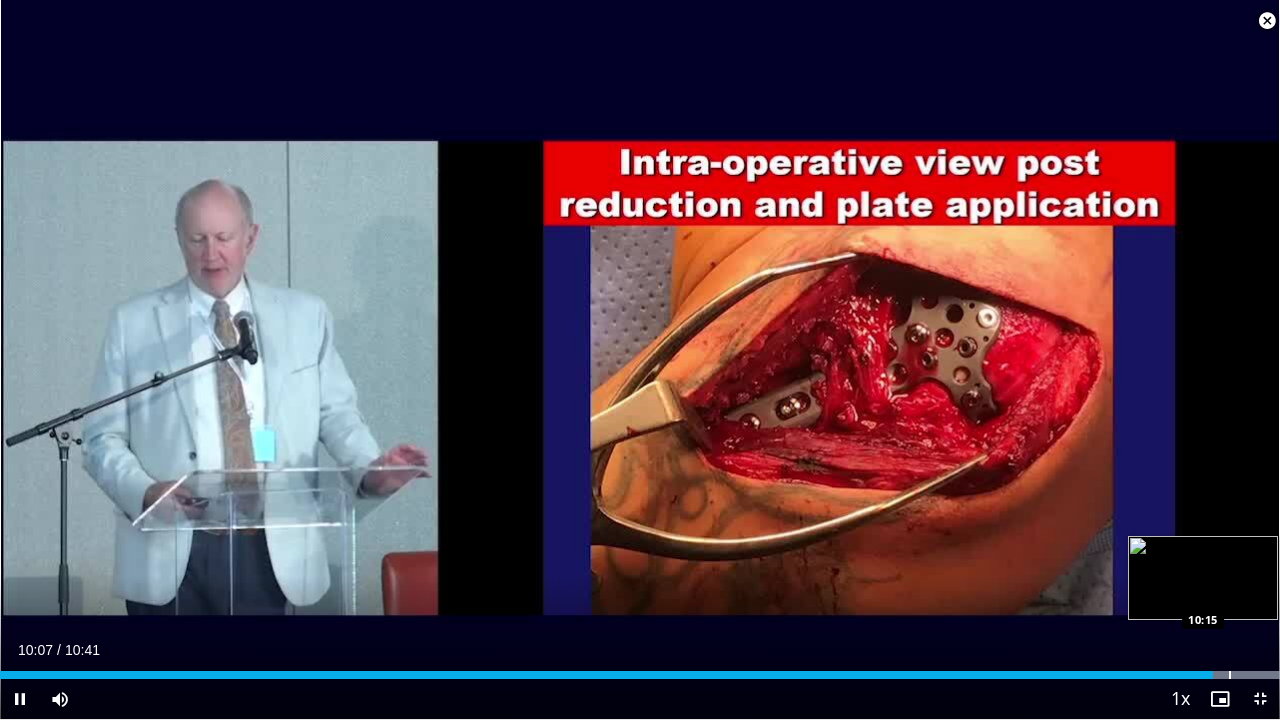 click on "Loaded :  100.00% 10:07 10:15" at bounding box center [640, 669] 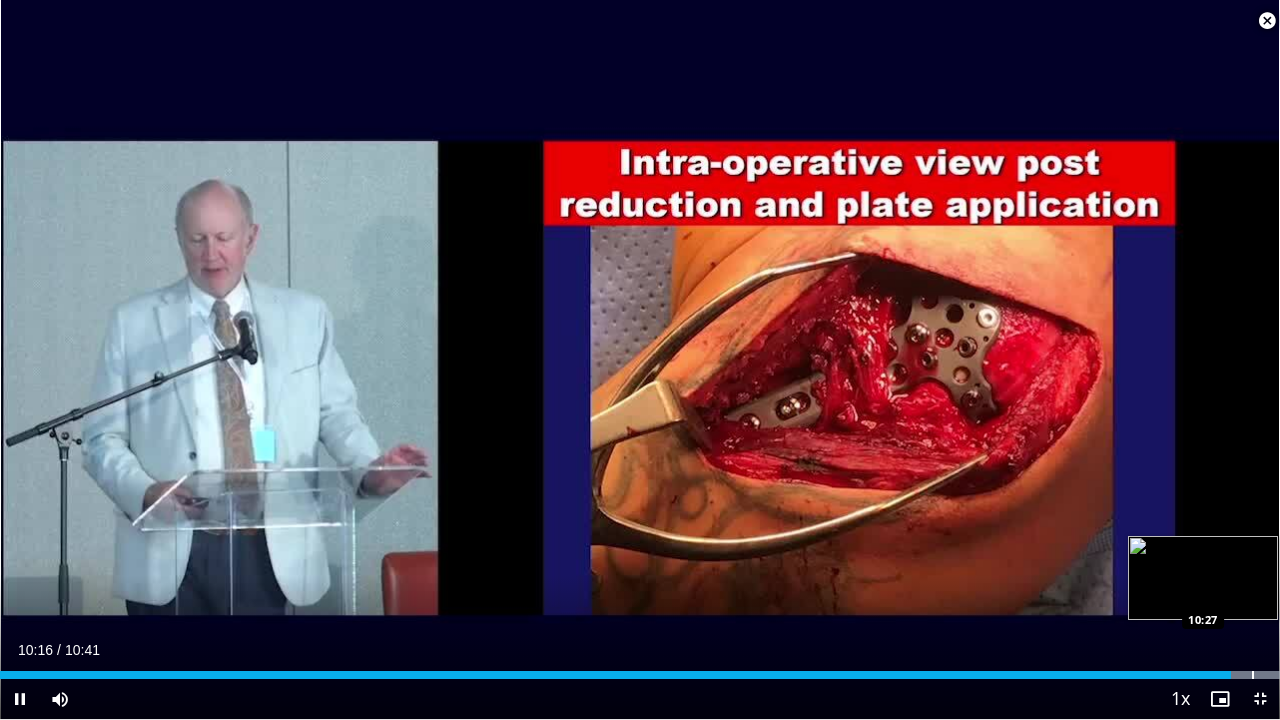 click at bounding box center (1253, 675) 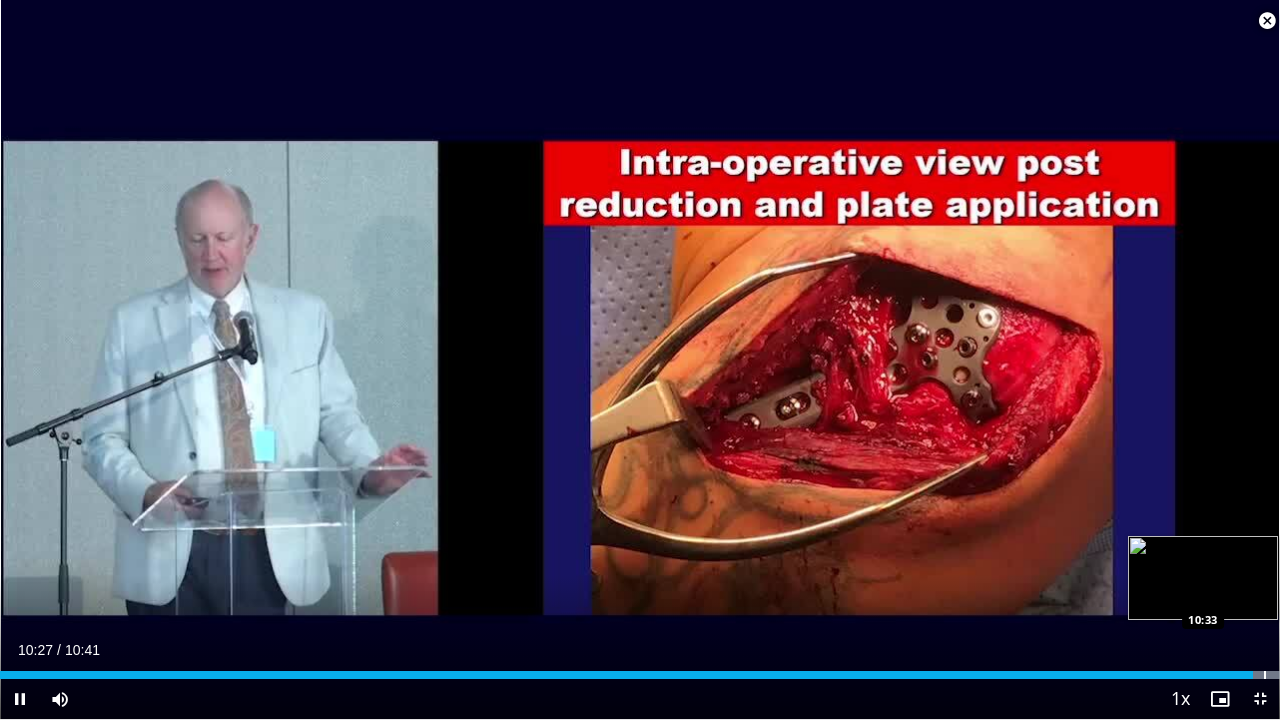 click at bounding box center [1265, 675] 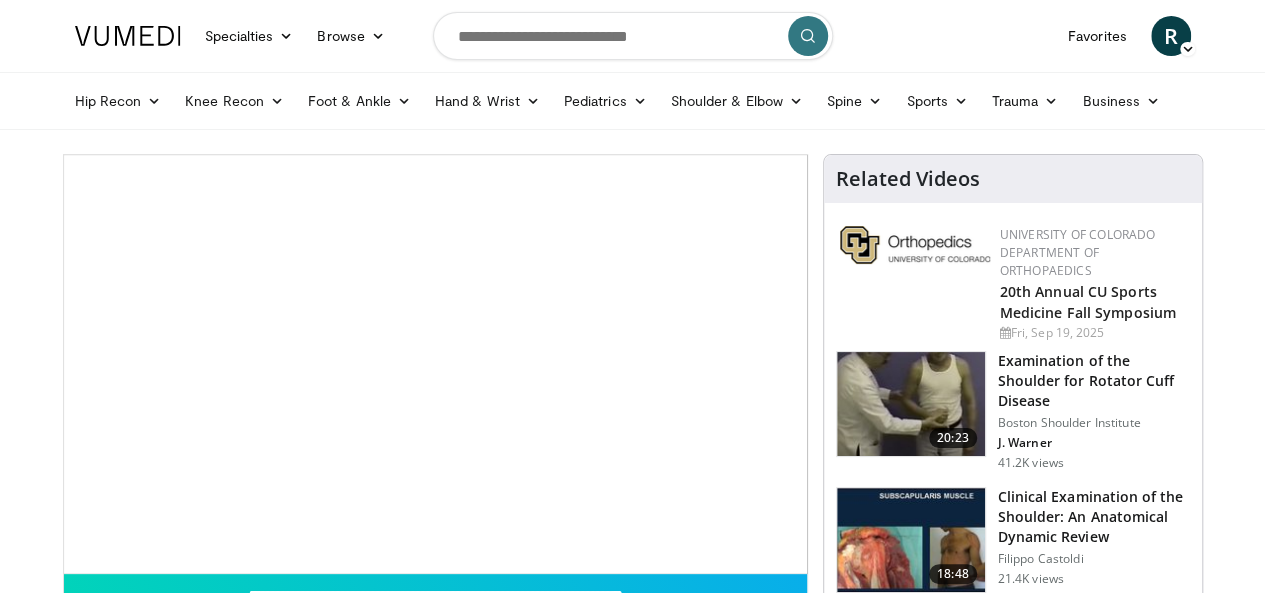 scroll, scrollTop: 159, scrollLeft: 0, axis: vertical 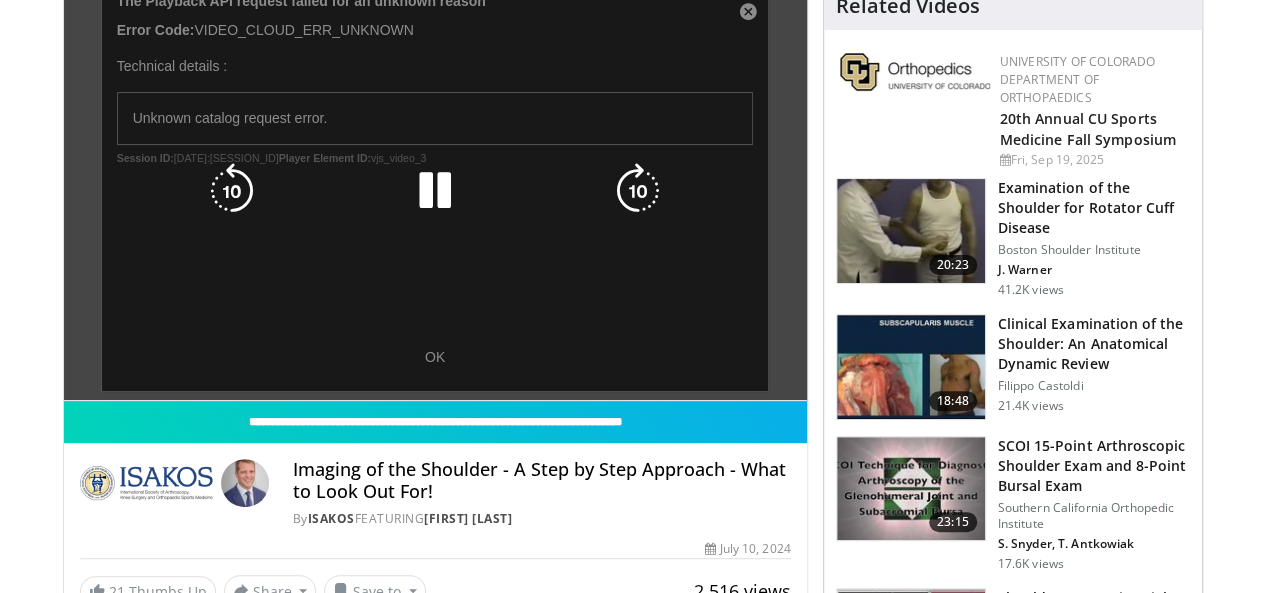 click at bounding box center [435, 191] 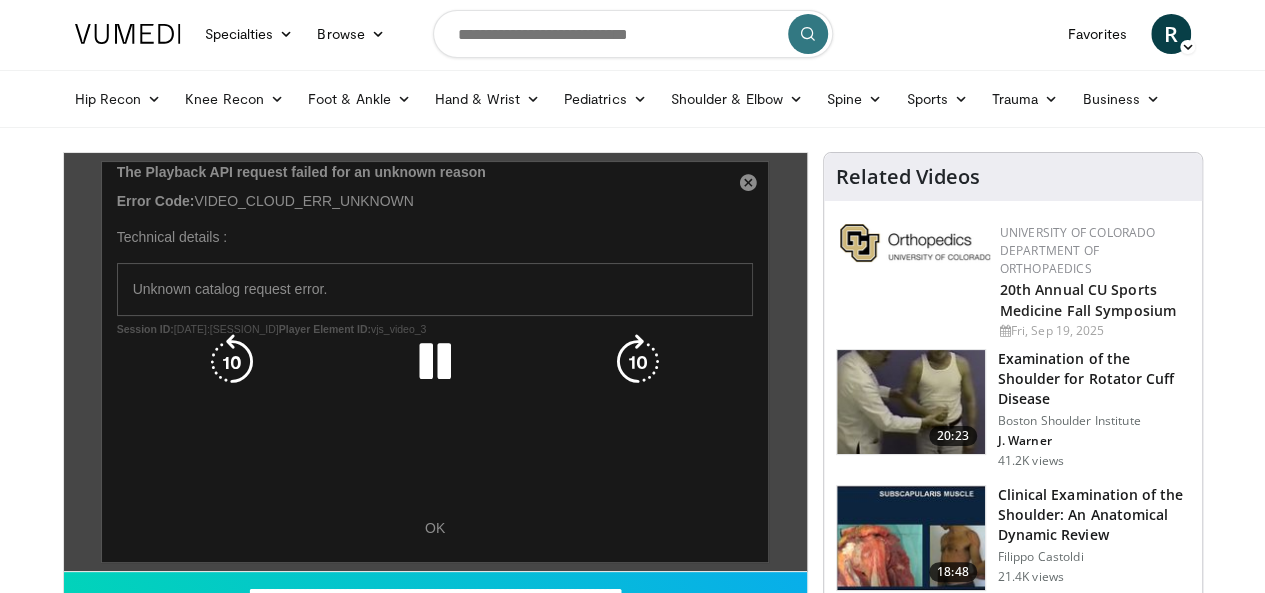 scroll, scrollTop: 0, scrollLeft: 0, axis: both 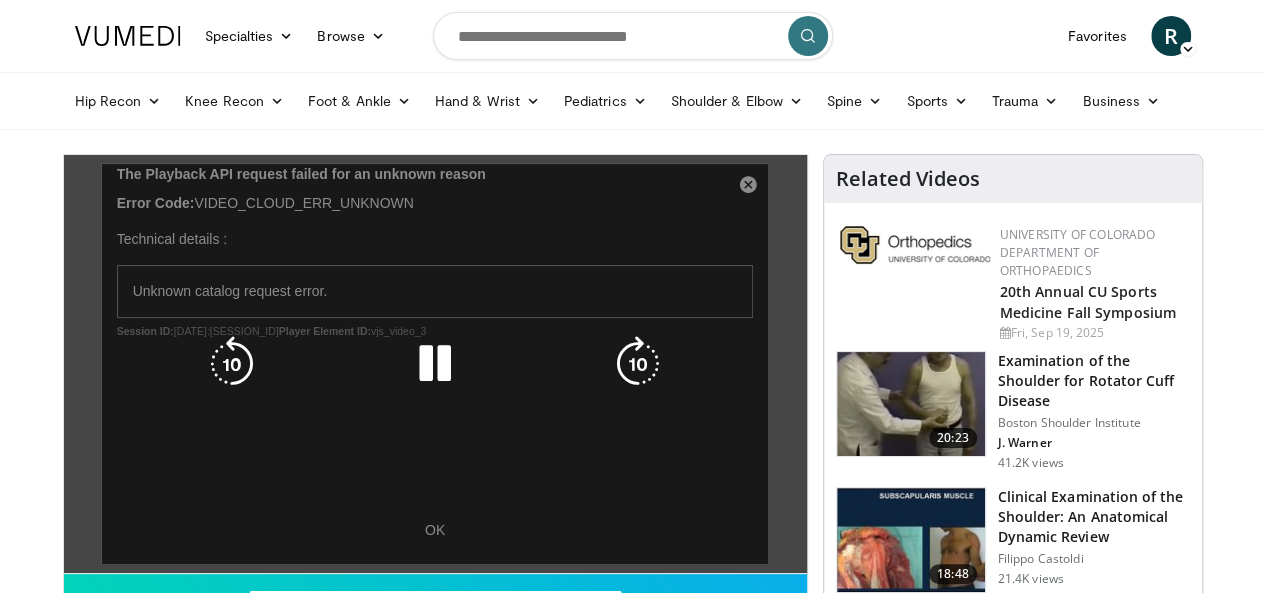 click at bounding box center (435, 364) 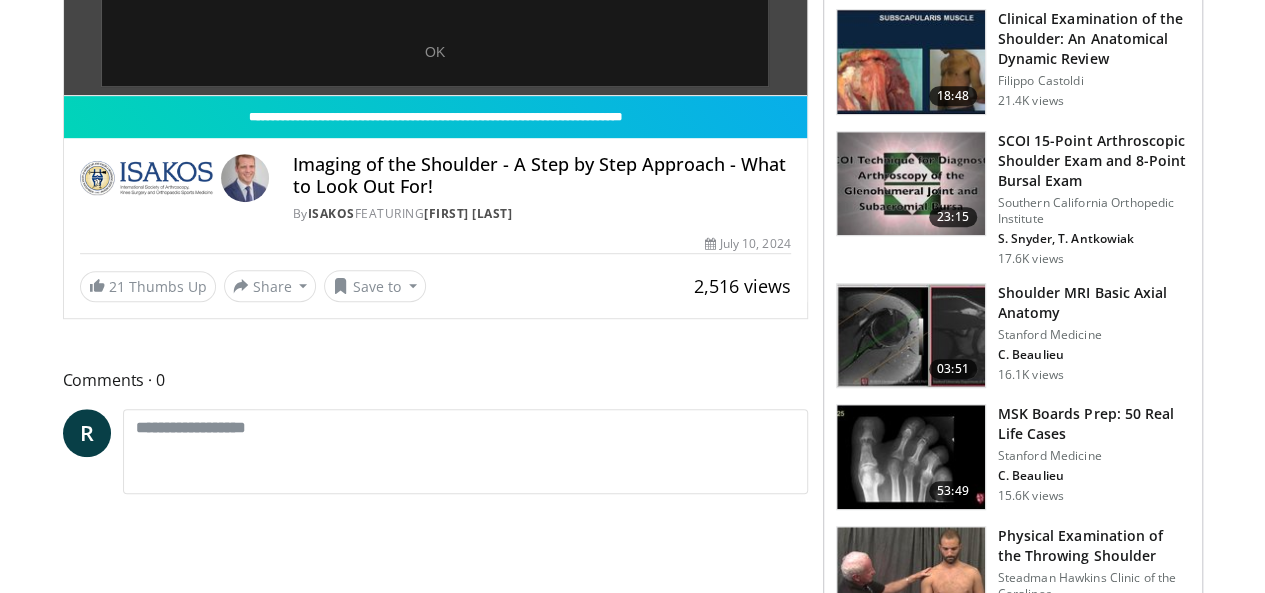 scroll, scrollTop: 486, scrollLeft: 0, axis: vertical 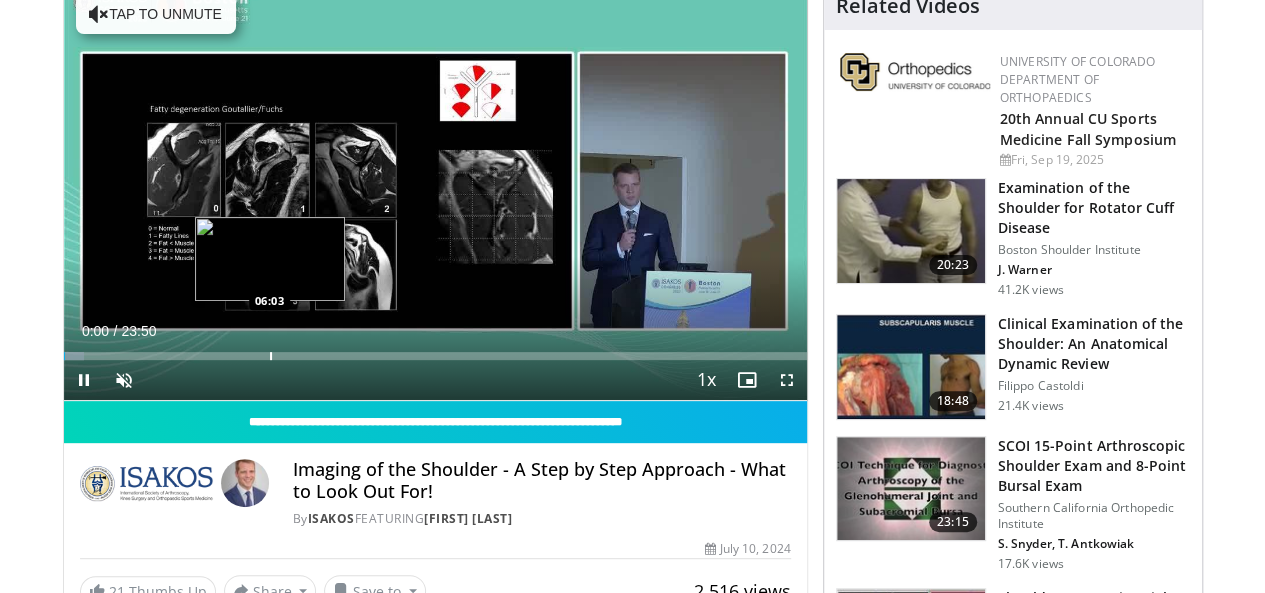 click on "Loaded :  2.77% 00:00 06:03" at bounding box center [435, 350] 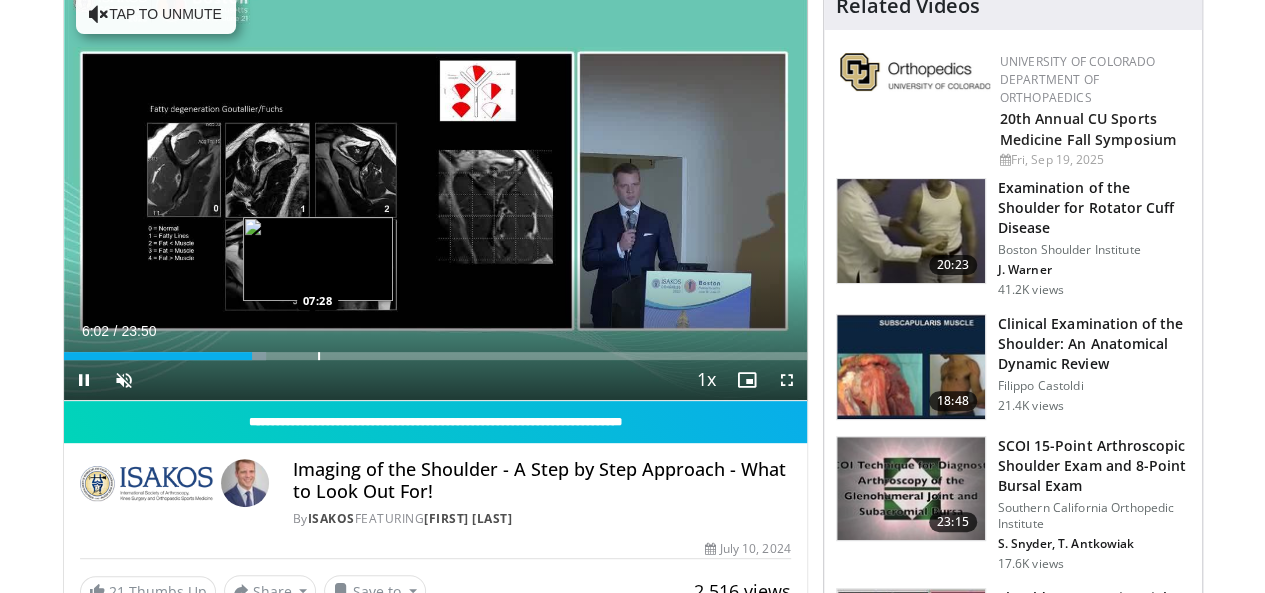 click on "Loaded :  27.27% 06:02 07:28" at bounding box center [435, 350] 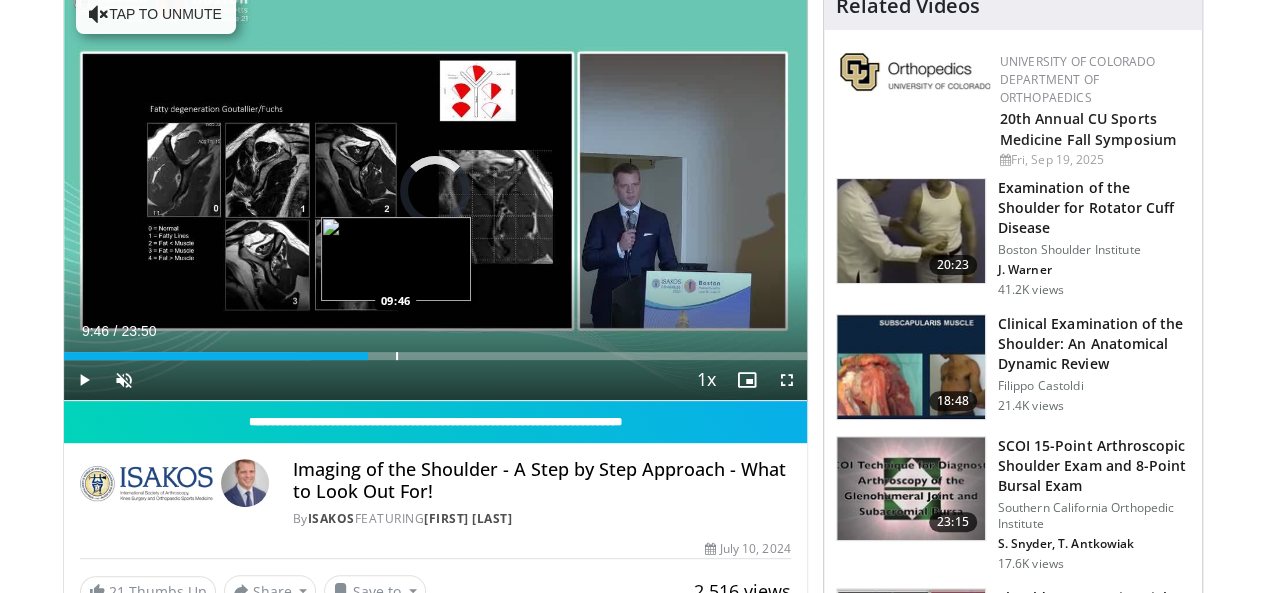 click on "Loaded :  33.29% 07:30 09:46" at bounding box center [435, 350] 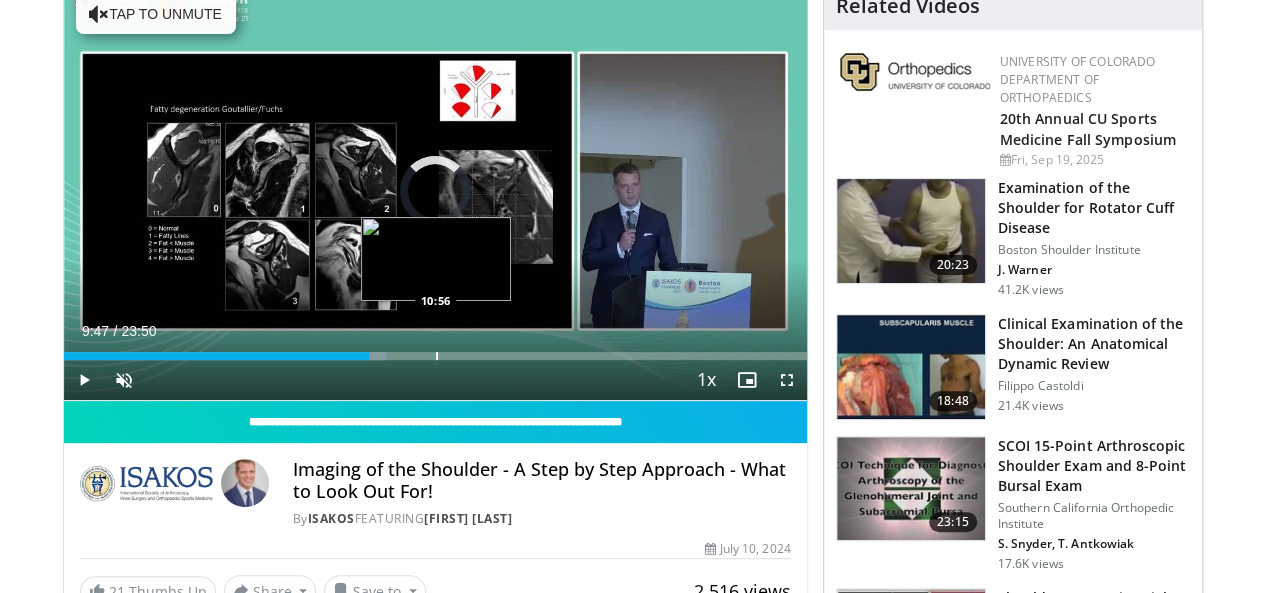 click on "Loaded :  43.36% 11:00 10:56" at bounding box center [435, 350] 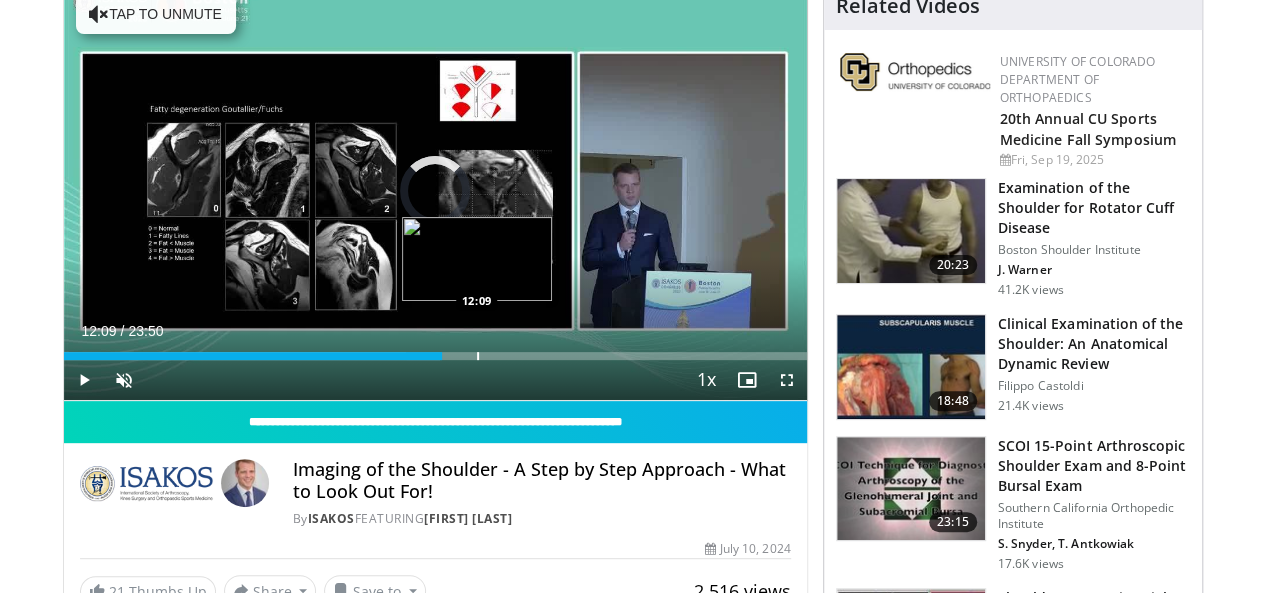 click at bounding box center [478, 356] 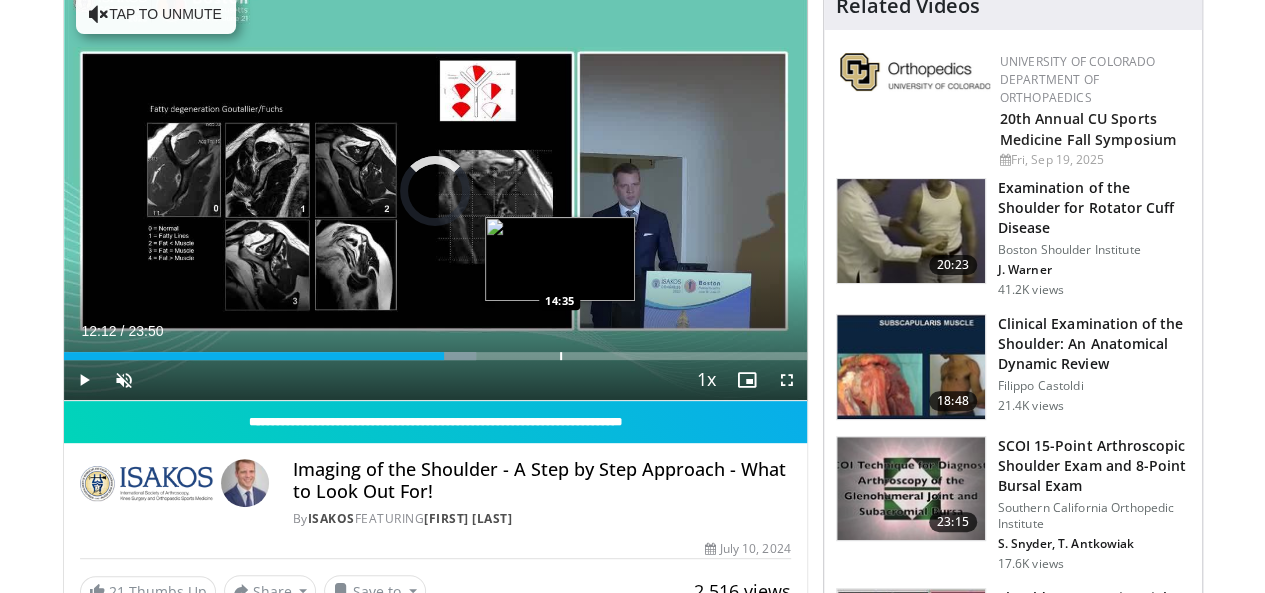 click on "Loaded :  55.49% 12:12 14:35" at bounding box center (435, 350) 